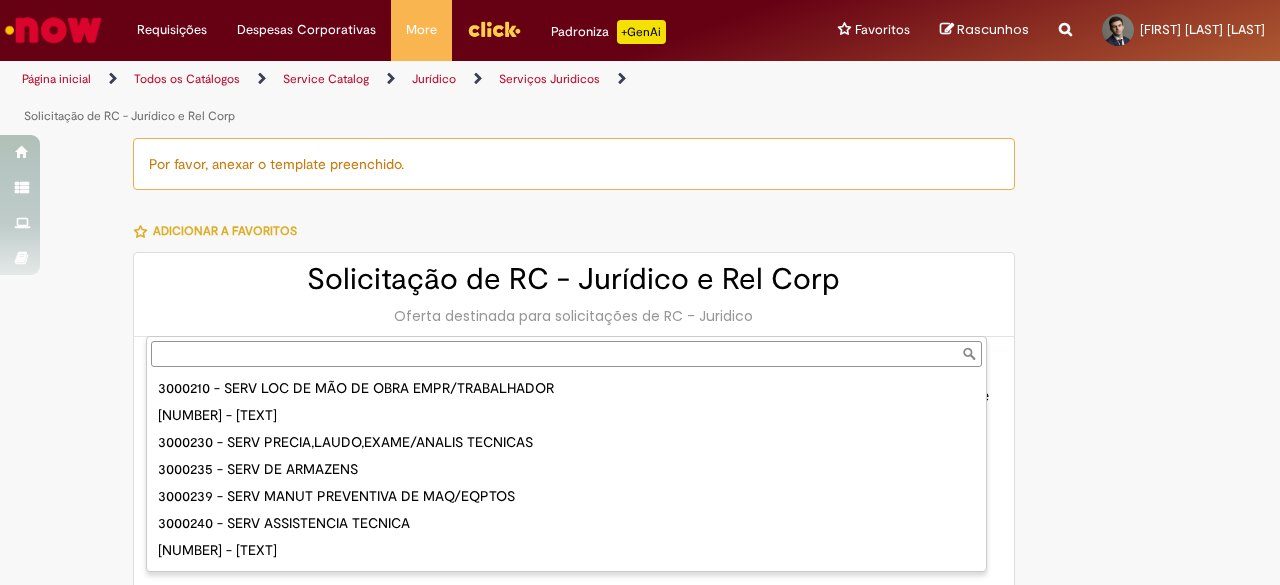 select on "****" 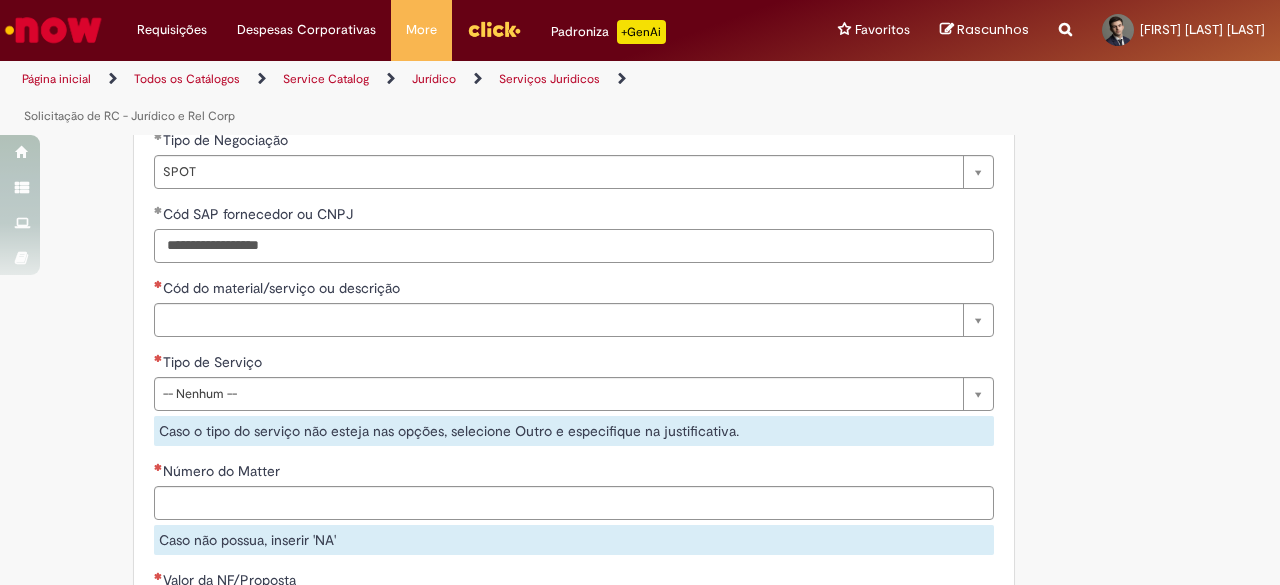 drag, startPoint x: 305, startPoint y: 252, endPoint x: 120, endPoint y: 243, distance: 185.2188 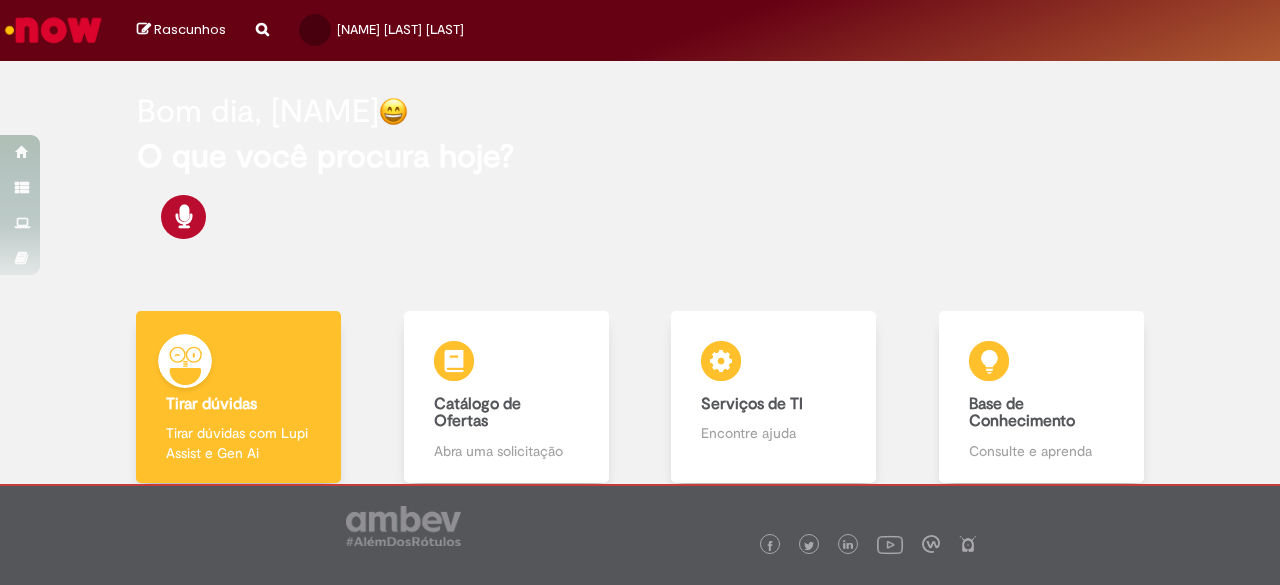 scroll, scrollTop: 0, scrollLeft: 0, axis: both 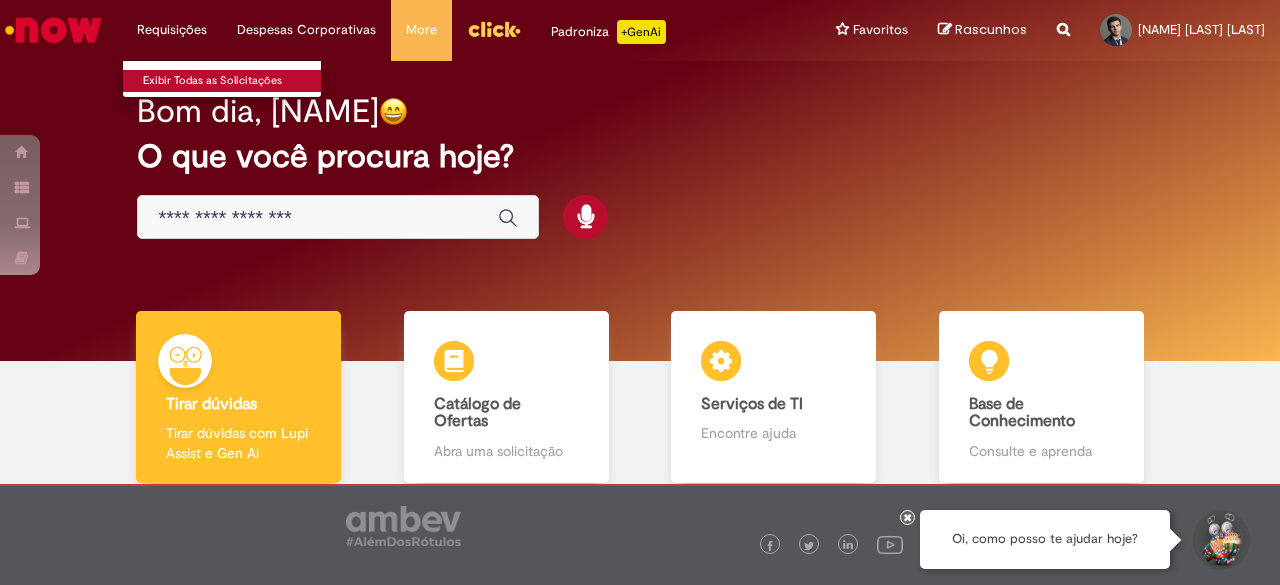 click on "Exibir Todas as Solicitações" at bounding box center [233, 81] 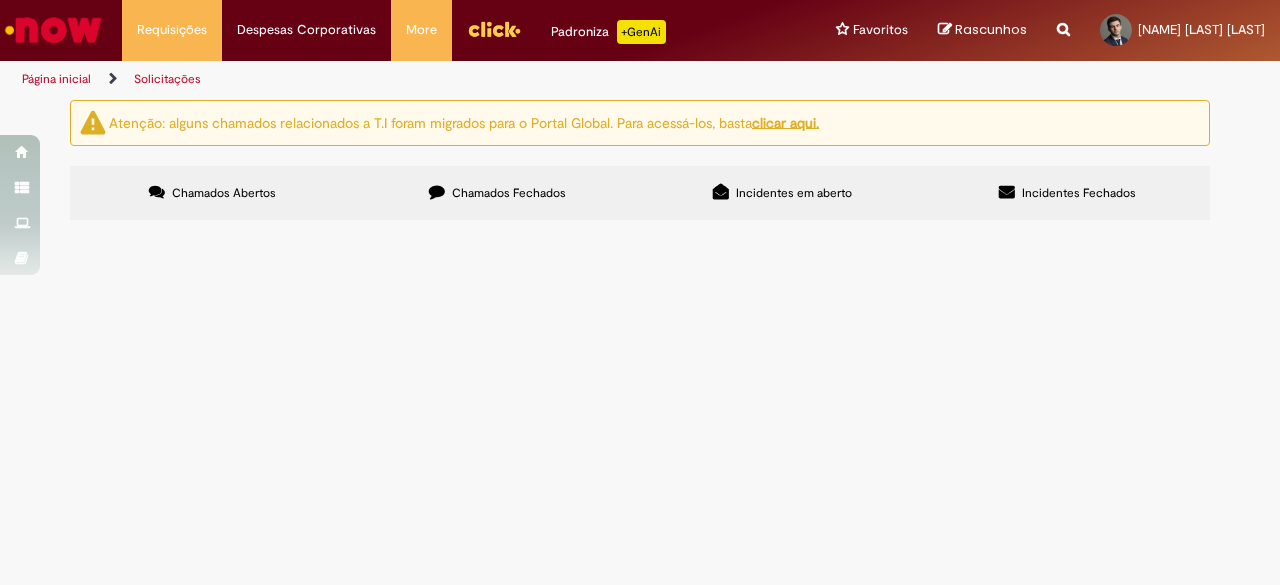 click on "Chamados Fechados" at bounding box center (509, 193) 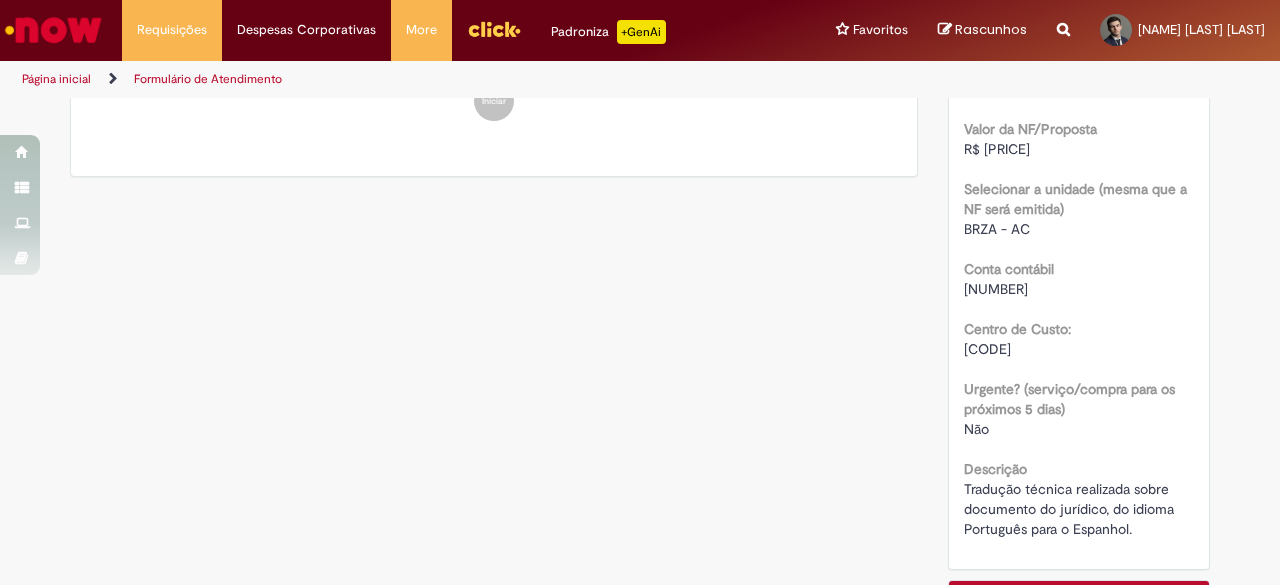 scroll, scrollTop: 741, scrollLeft: 0, axis: vertical 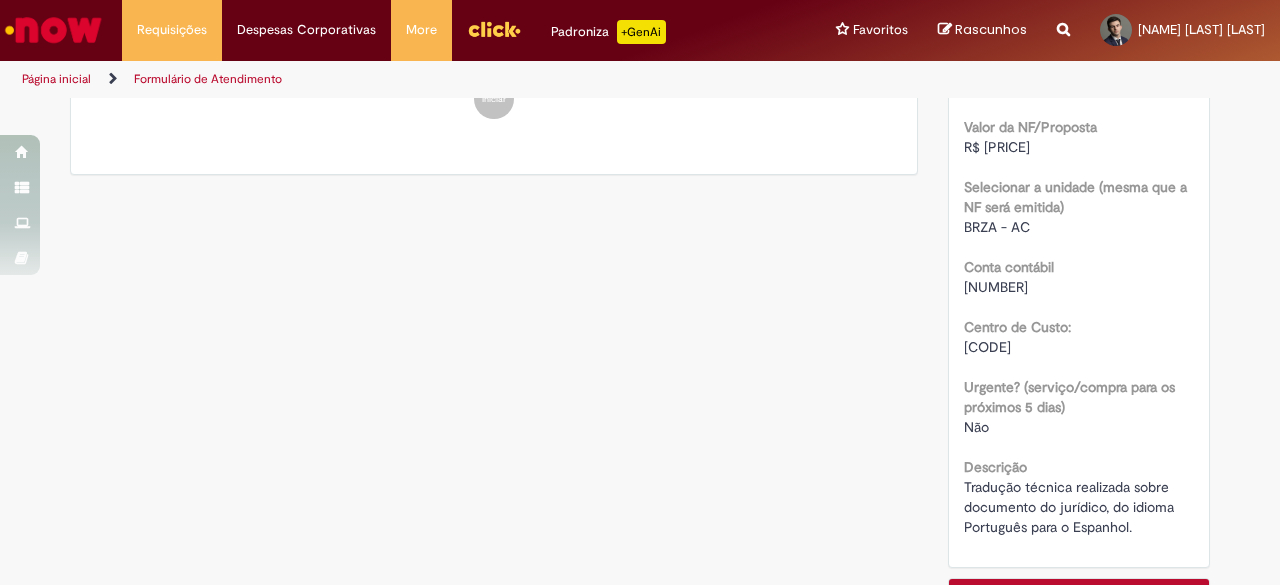 drag, startPoint x: 1044, startPoint y: 364, endPoint x: 954, endPoint y: 369, distance: 90.13878 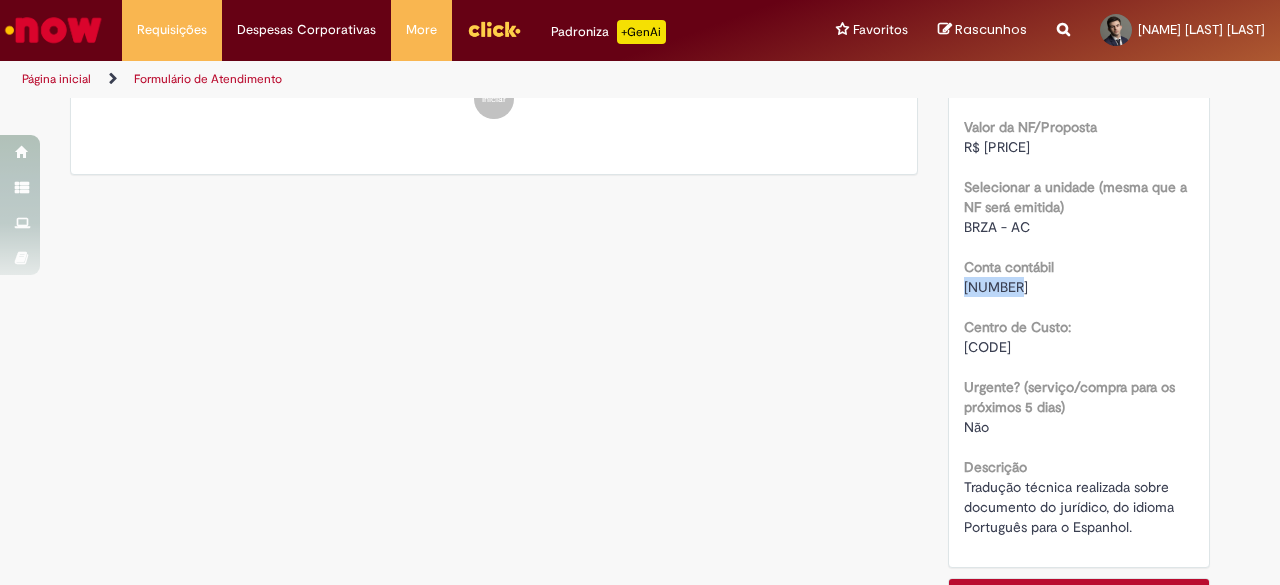 drag, startPoint x: 1014, startPoint y: 311, endPoint x: 954, endPoint y: 306, distance: 60.207973 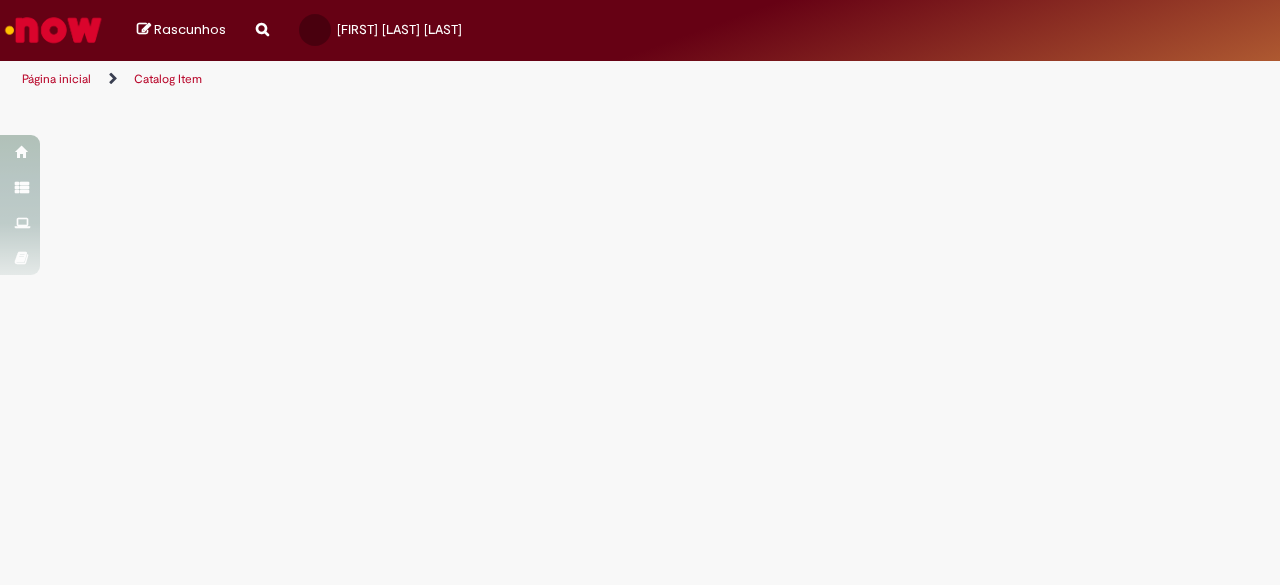 scroll, scrollTop: 0, scrollLeft: 0, axis: both 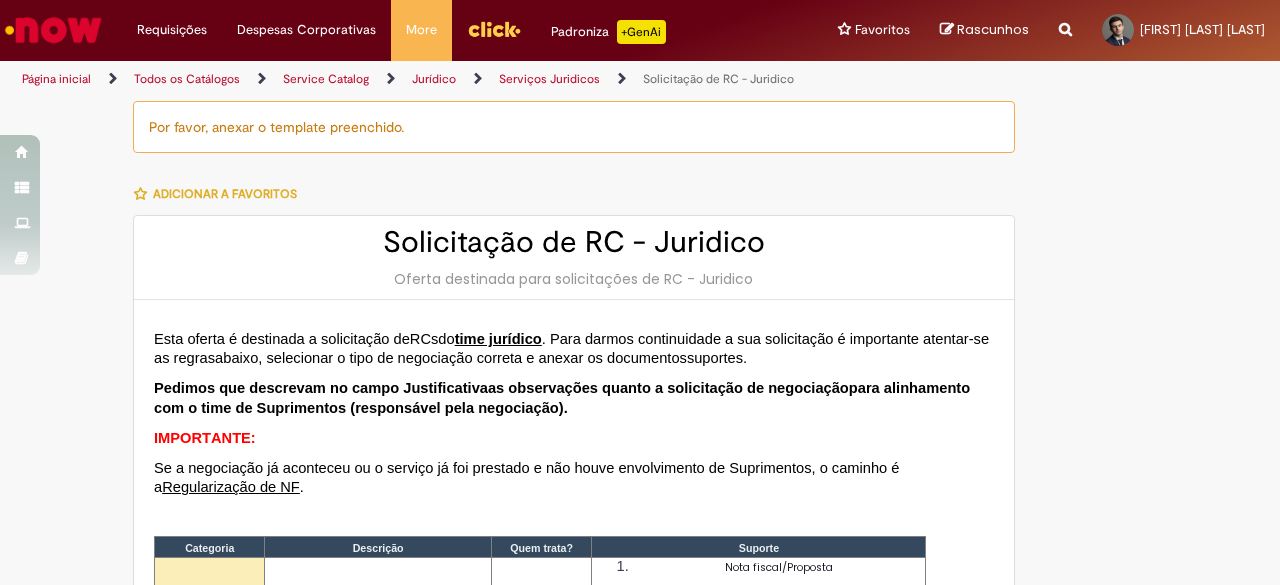 type on "********" 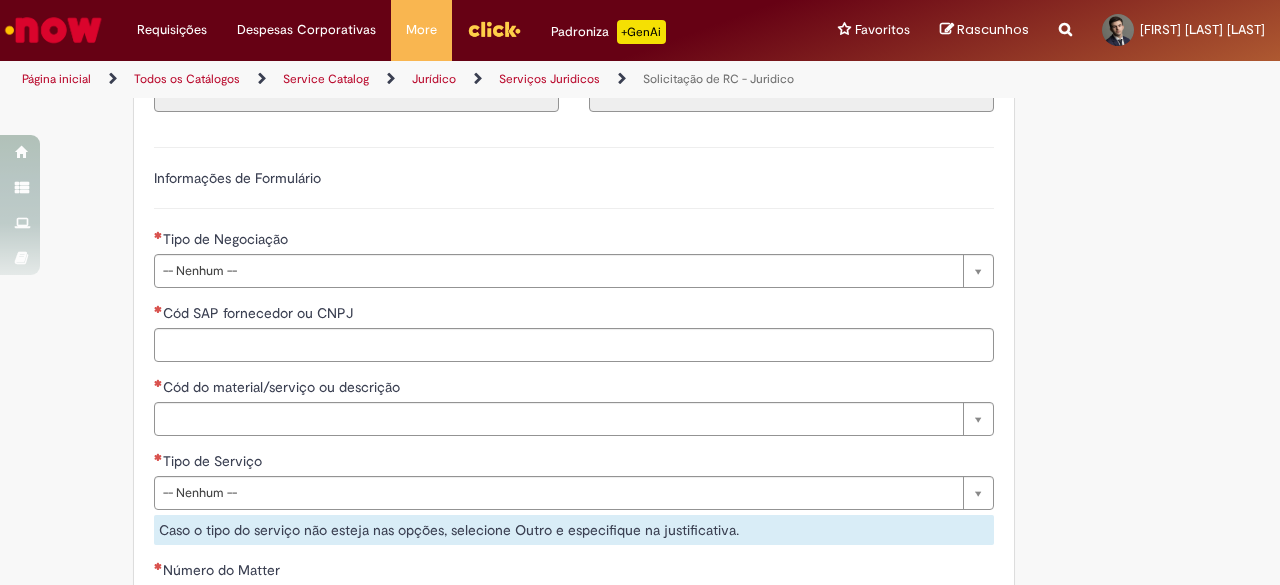 scroll, scrollTop: 1209, scrollLeft: 0, axis: vertical 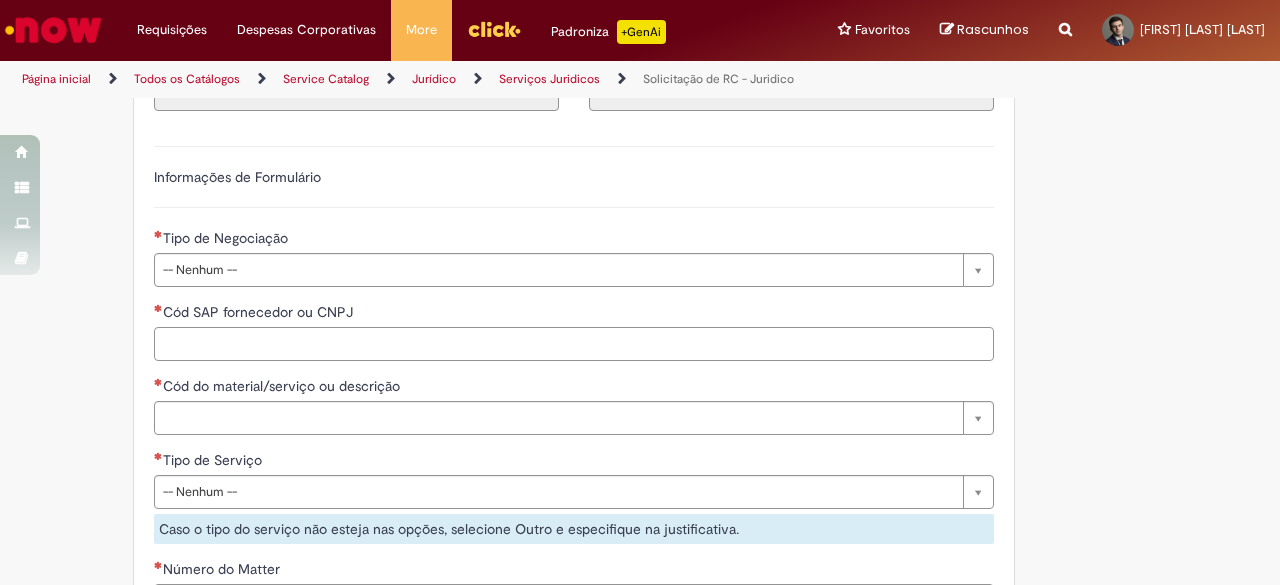 click on "Cód SAP fornecedor ou CNPJ" at bounding box center (574, 344) 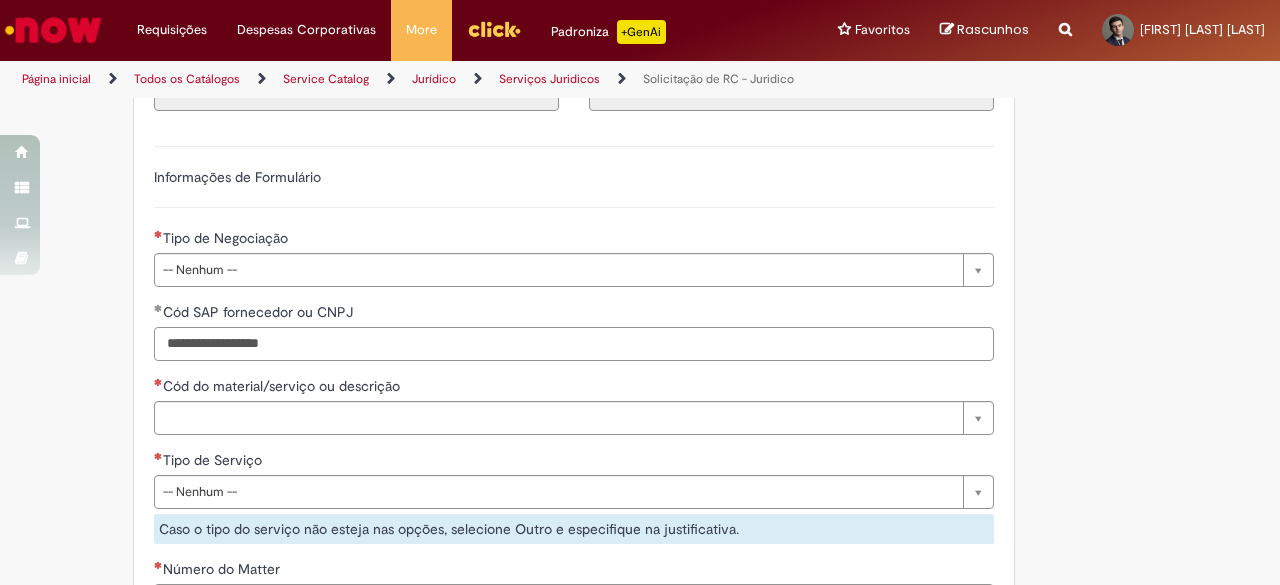 type on "**********" 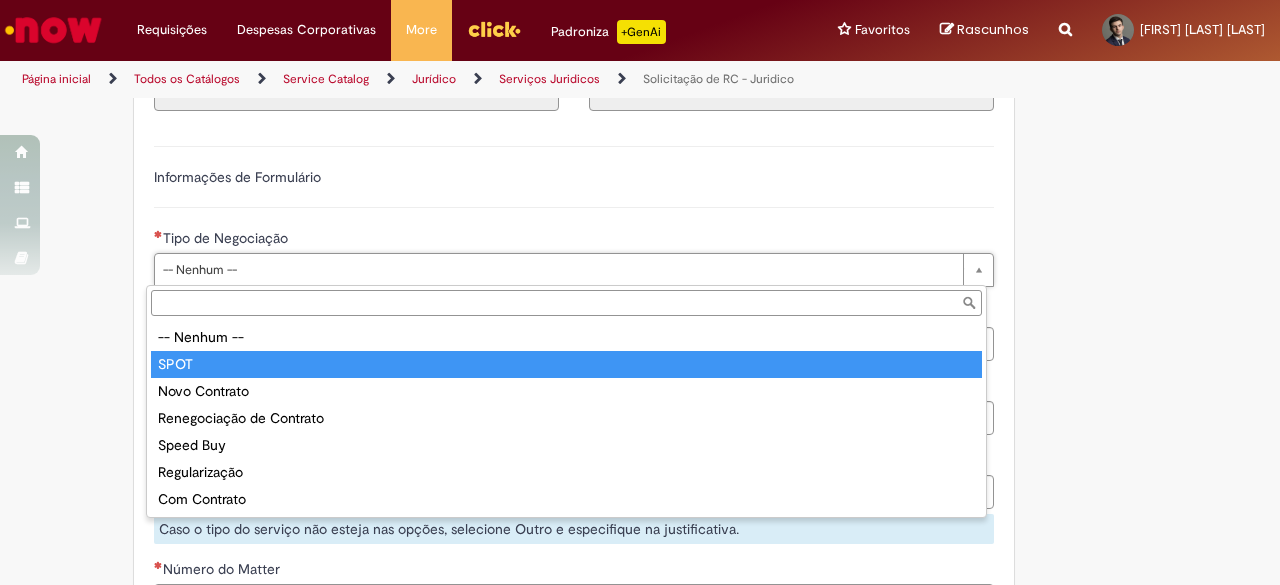 type on "****" 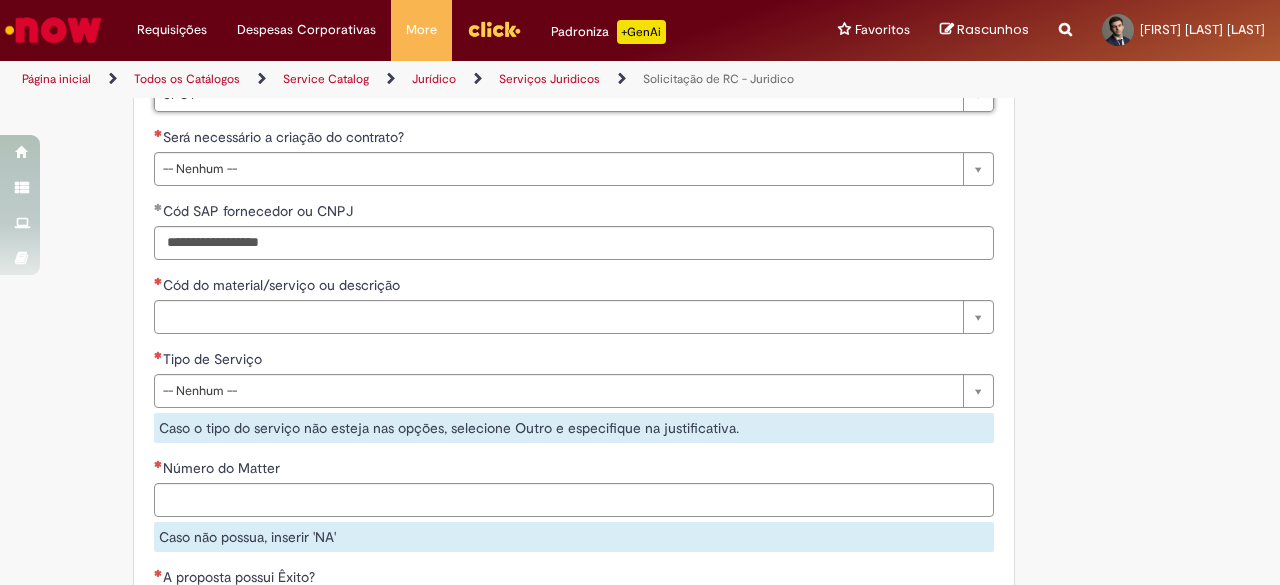 scroll, scrollTop: 1394, scrollLeft: 0, axis: vertical 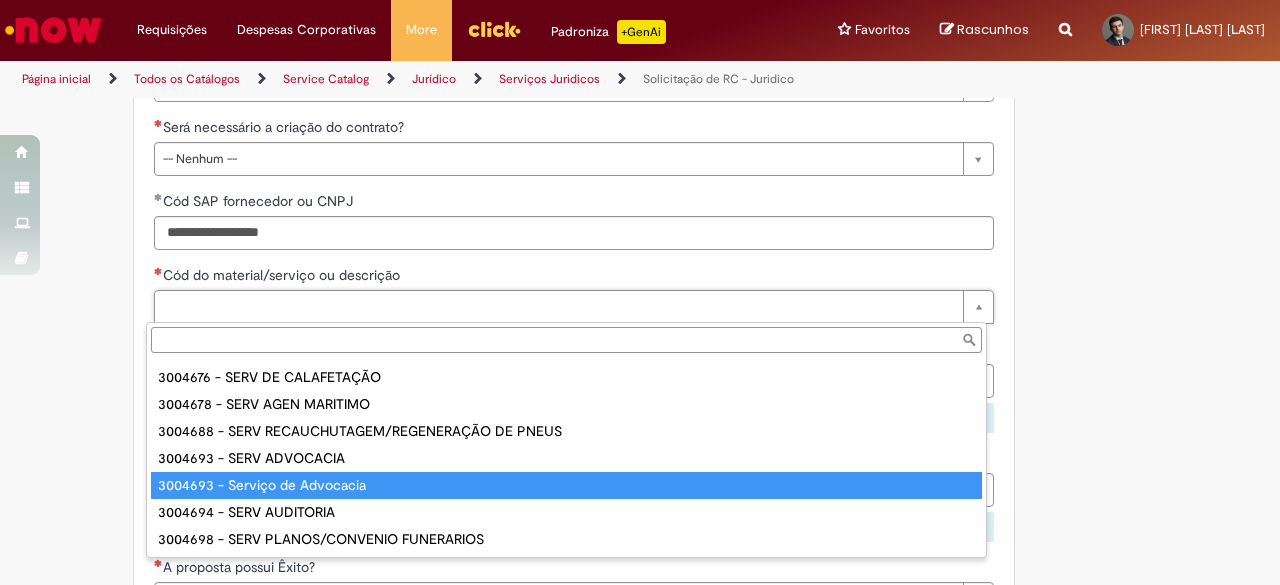 type on "**********" 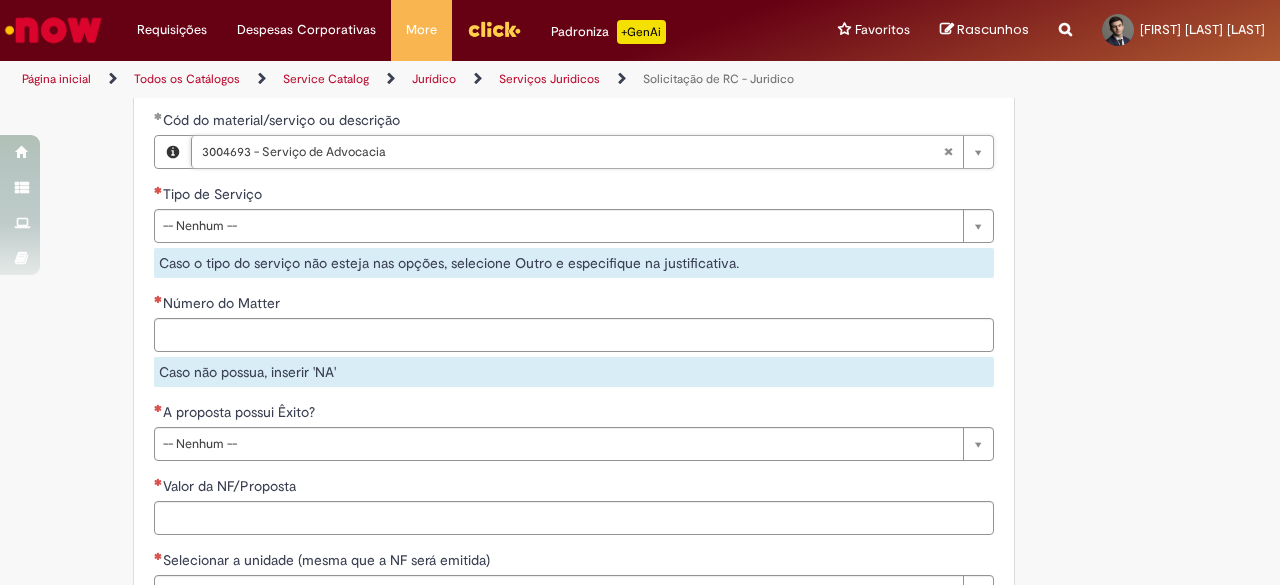 scroll, scrollTop: 1466, scrollLeft: 0, axis: vertical 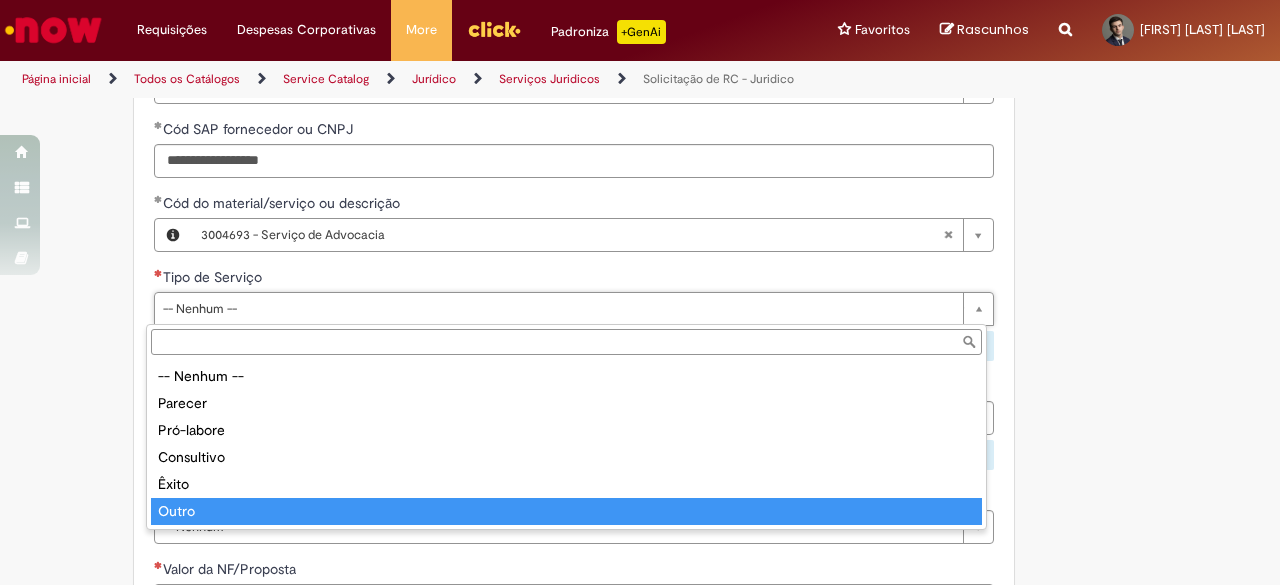 type on "*****" 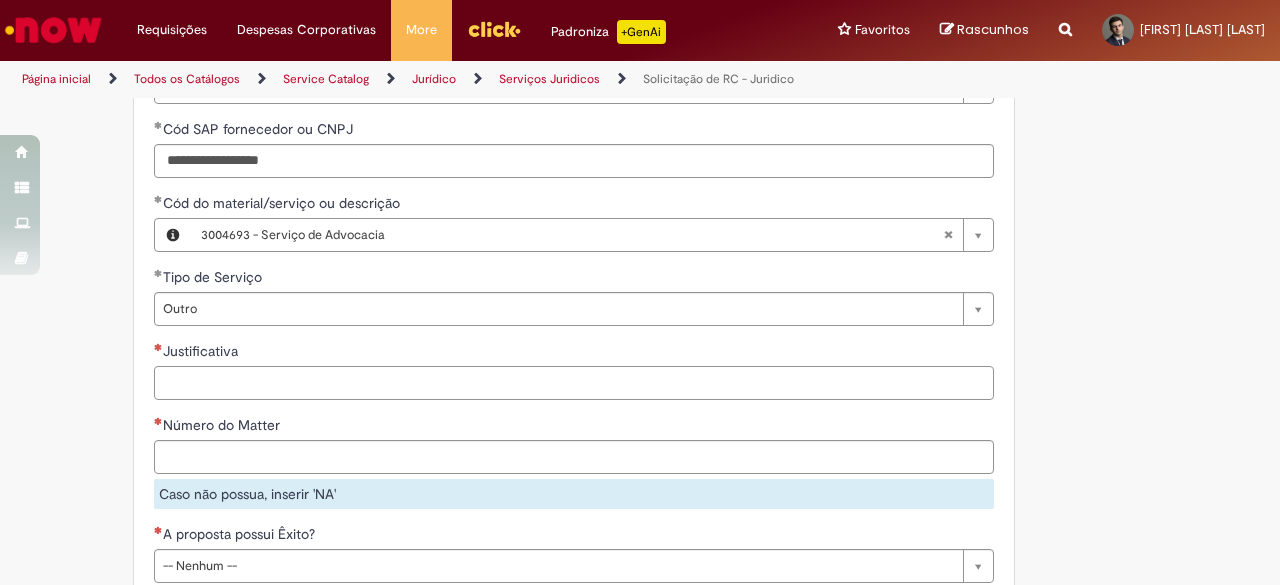 click on "Justificativa" at bounding box center (574, 383) 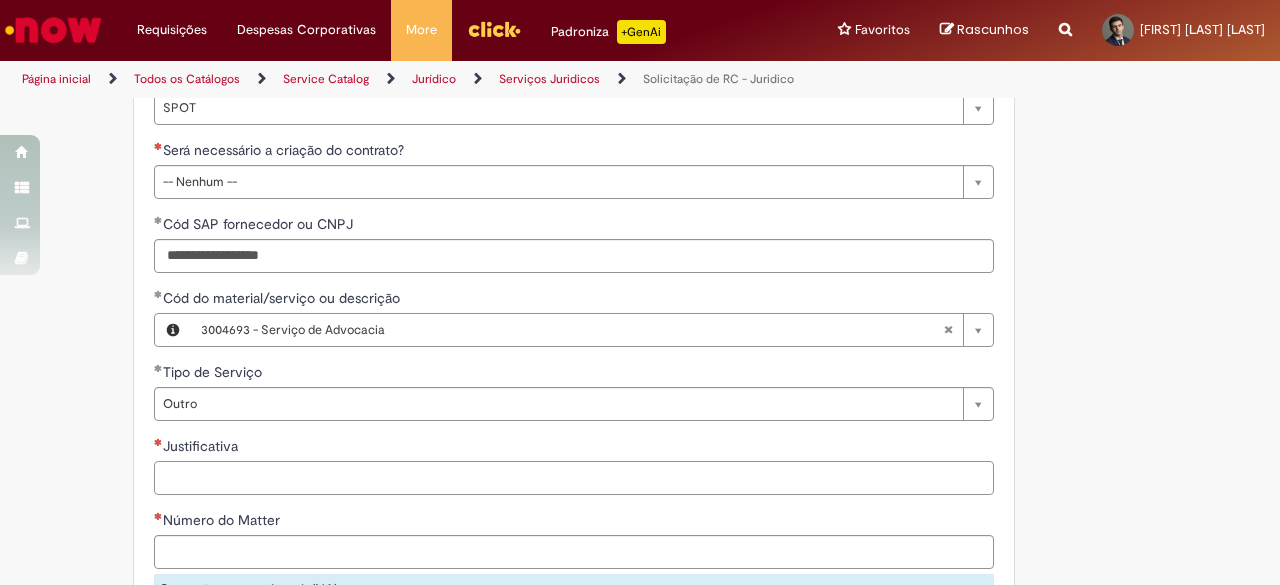 scroll, scrollTop: 1517, scrollLeft: 0, axis: vertical 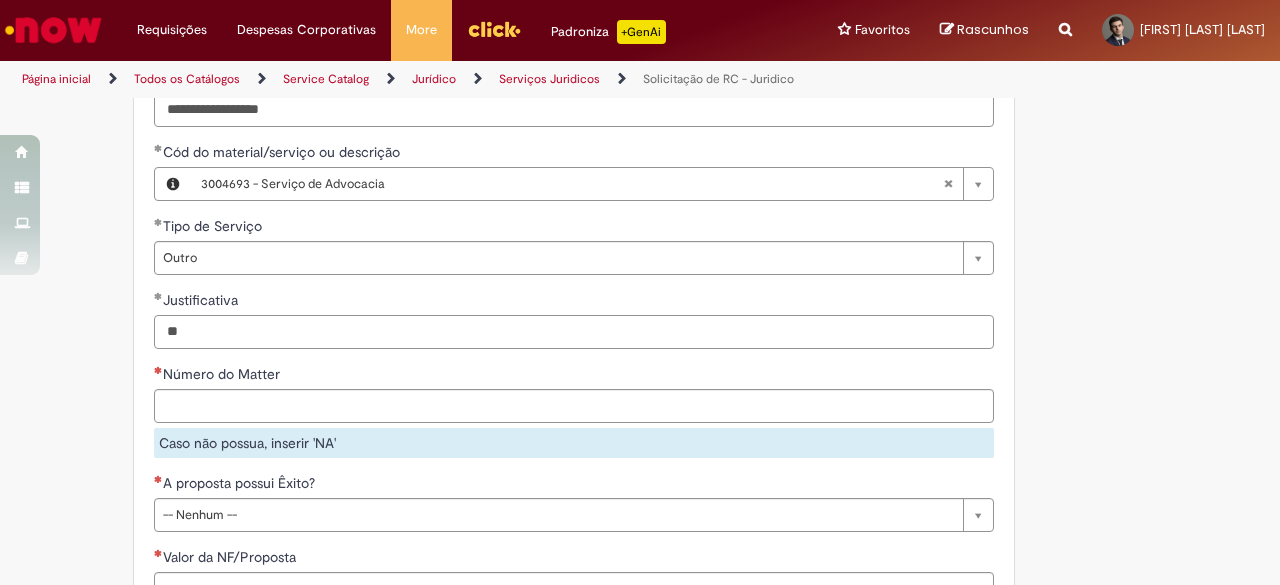 type on "*" 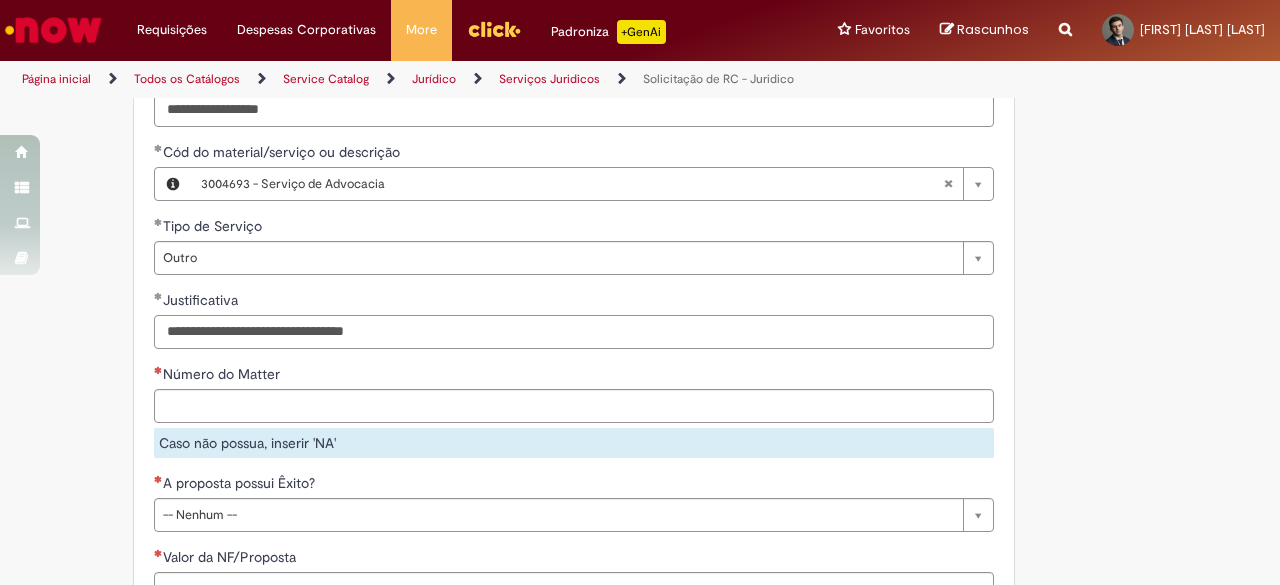 click on "**********" at bounding box center (574, 332) 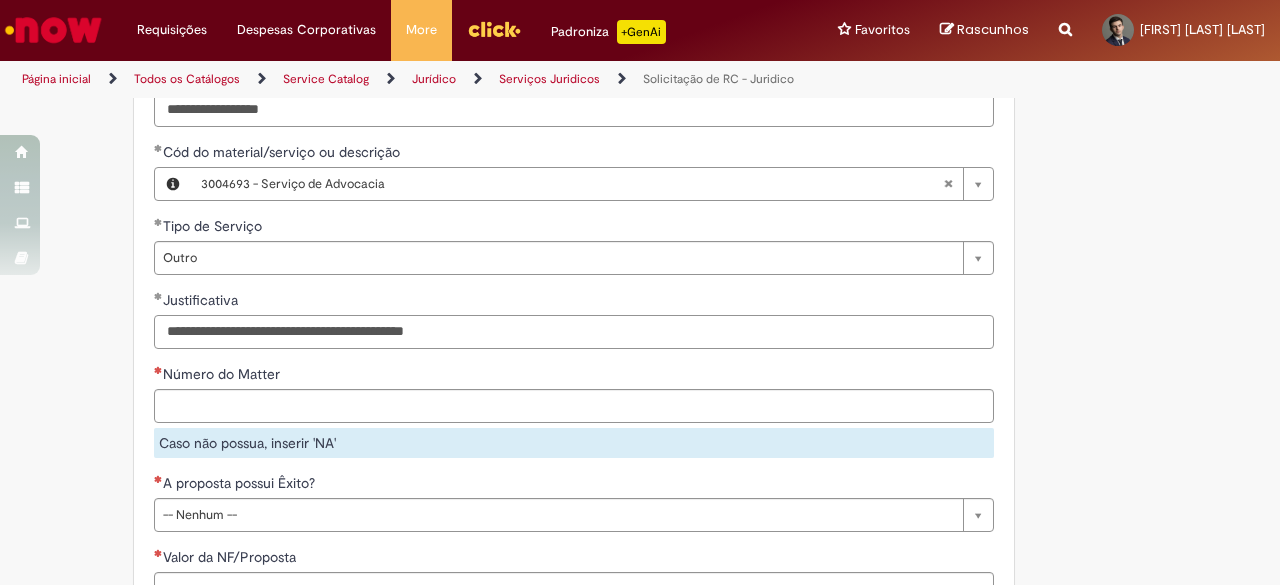 click on "**********" at bounding box center (574, 332) 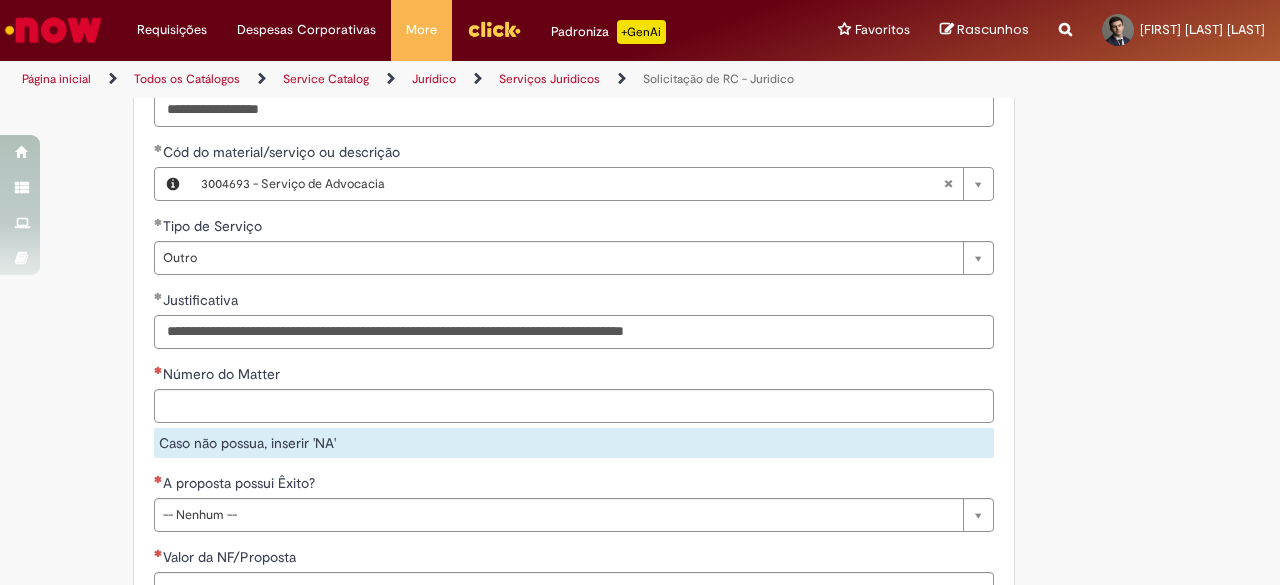 drag, startPoint x: 762, startPoint y: 332, endPoint x: 160, endPoint y: 342, distance: 602.08307 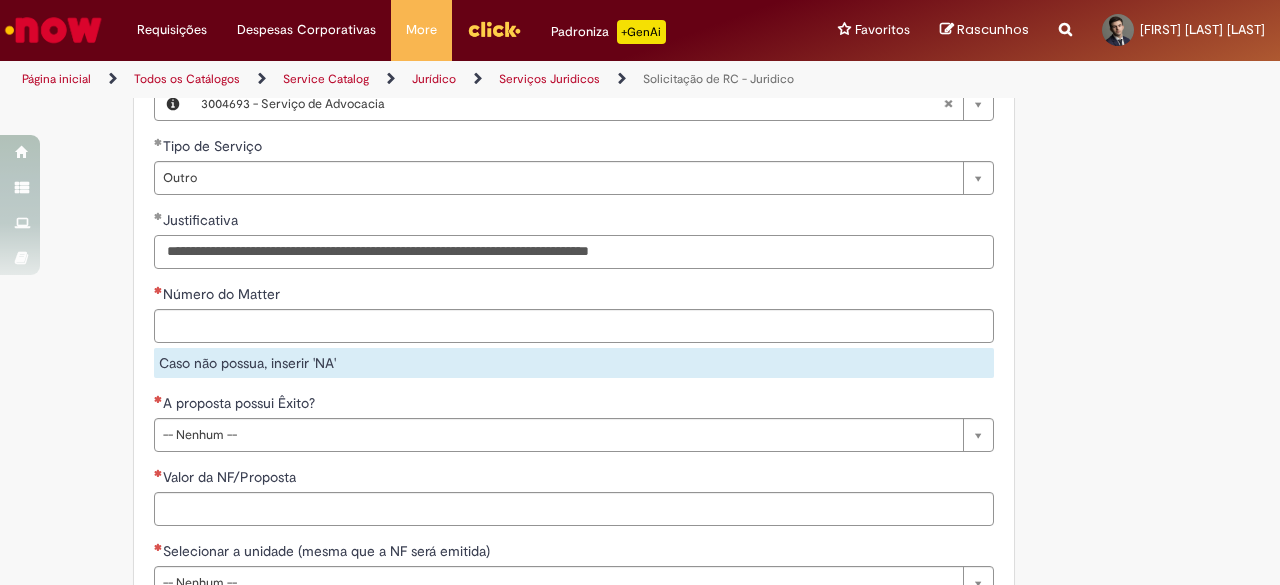 scroll, scrollTop: 1598, scrollLeft: 0, axis: vertical 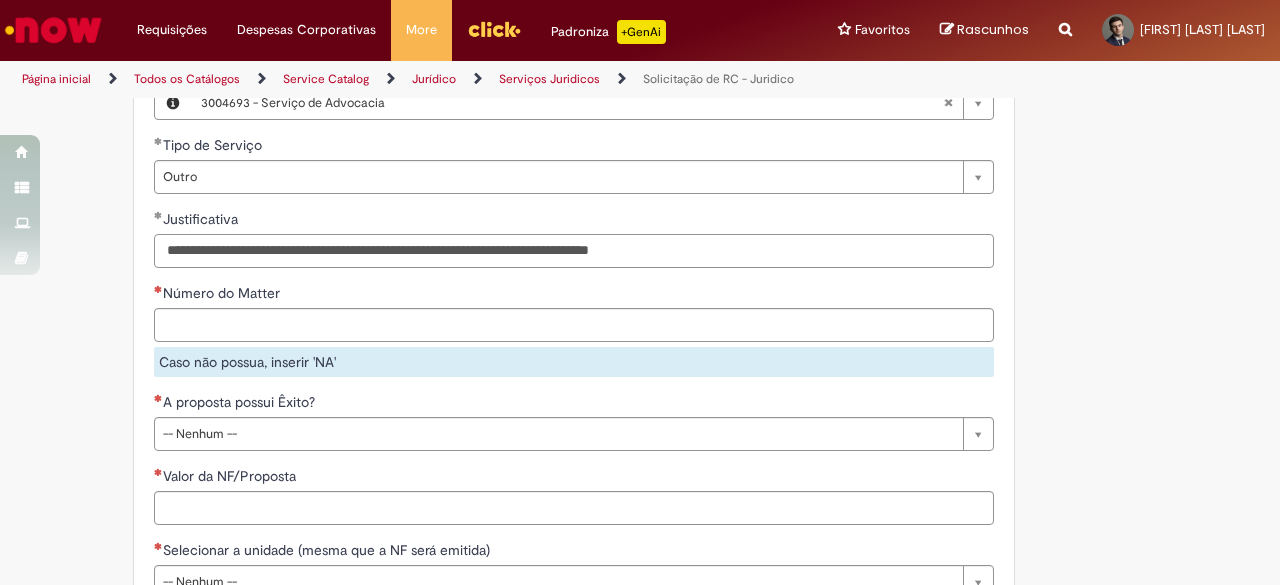type on "**********" 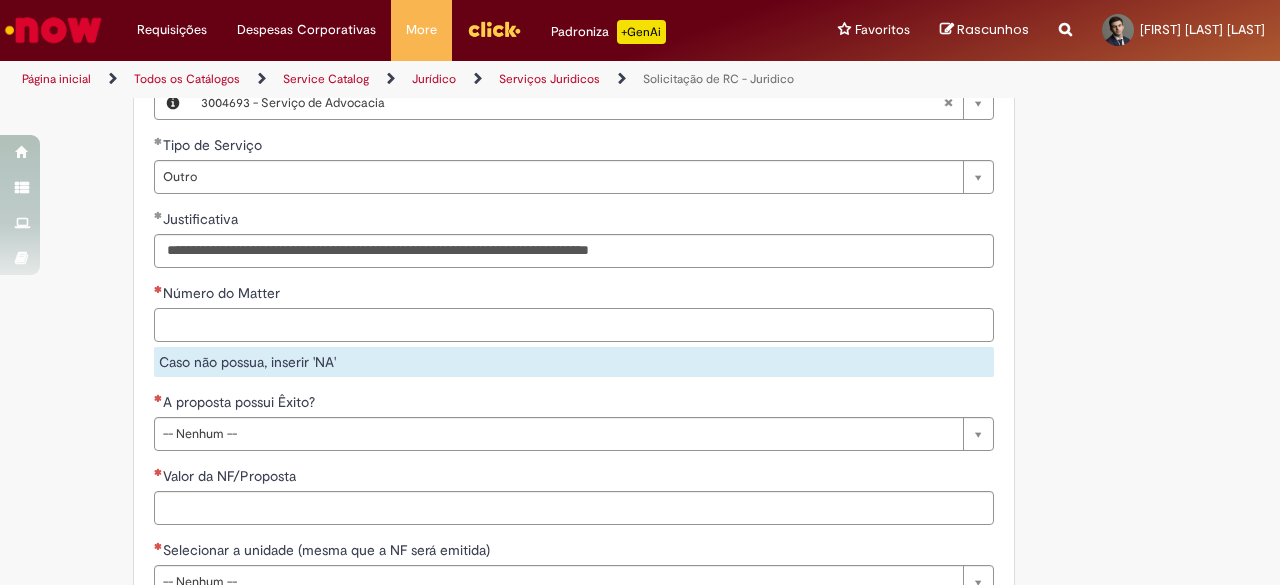 click on "Número do Matter" at bounding box center [574, 325] 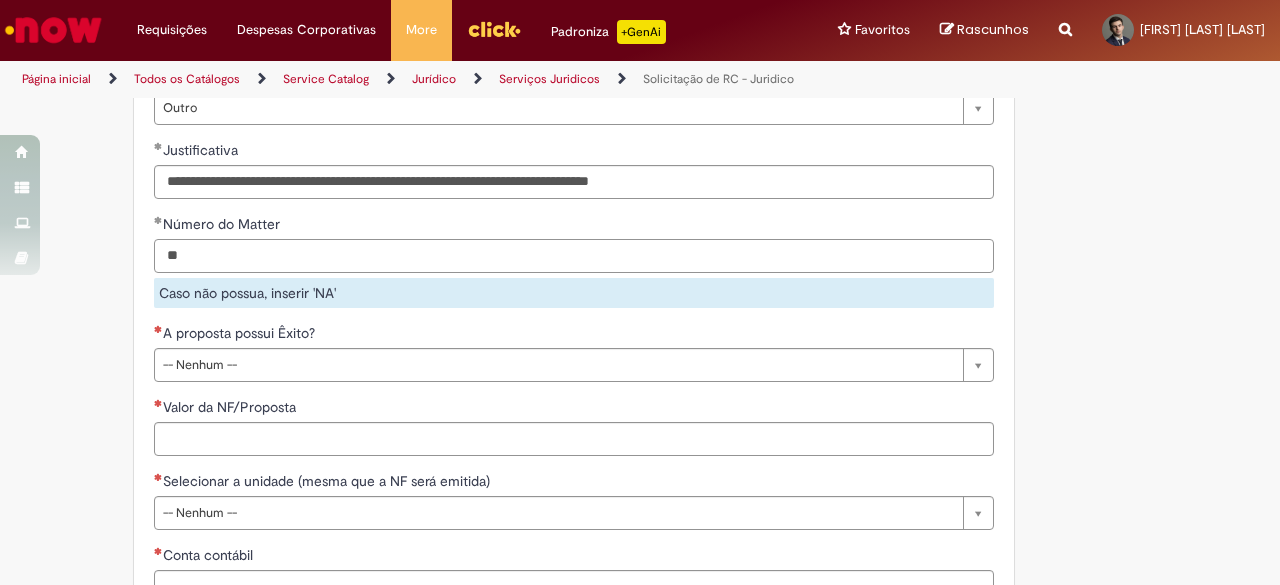 scroll, scrollTop: 1668, scrollLeft: 0, axis: vertical 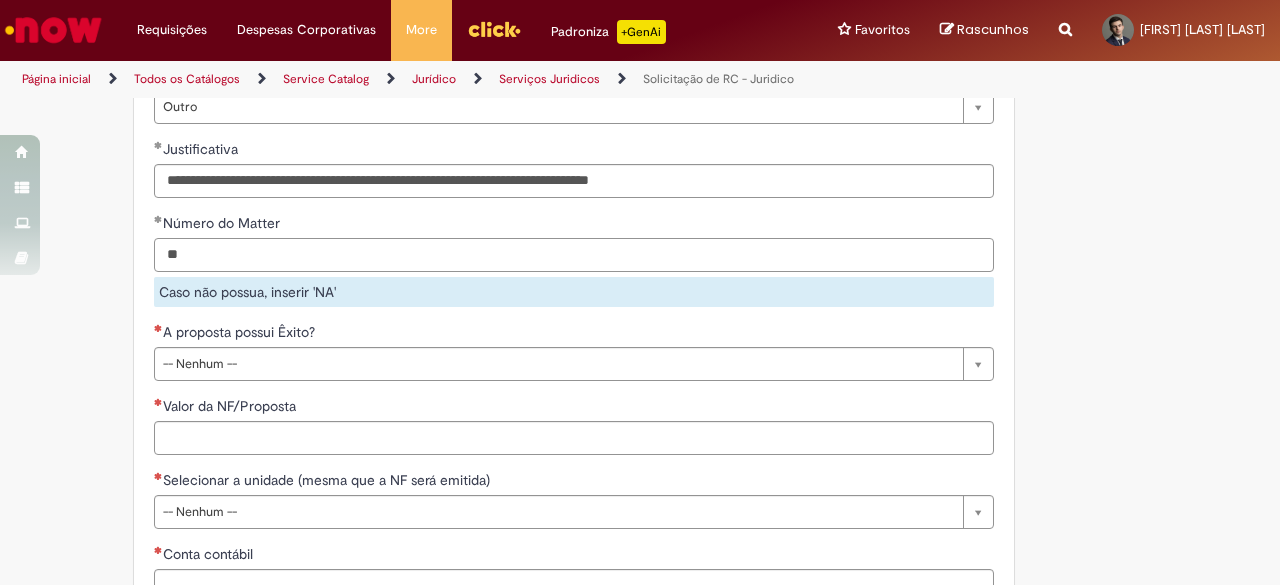 type on "**" 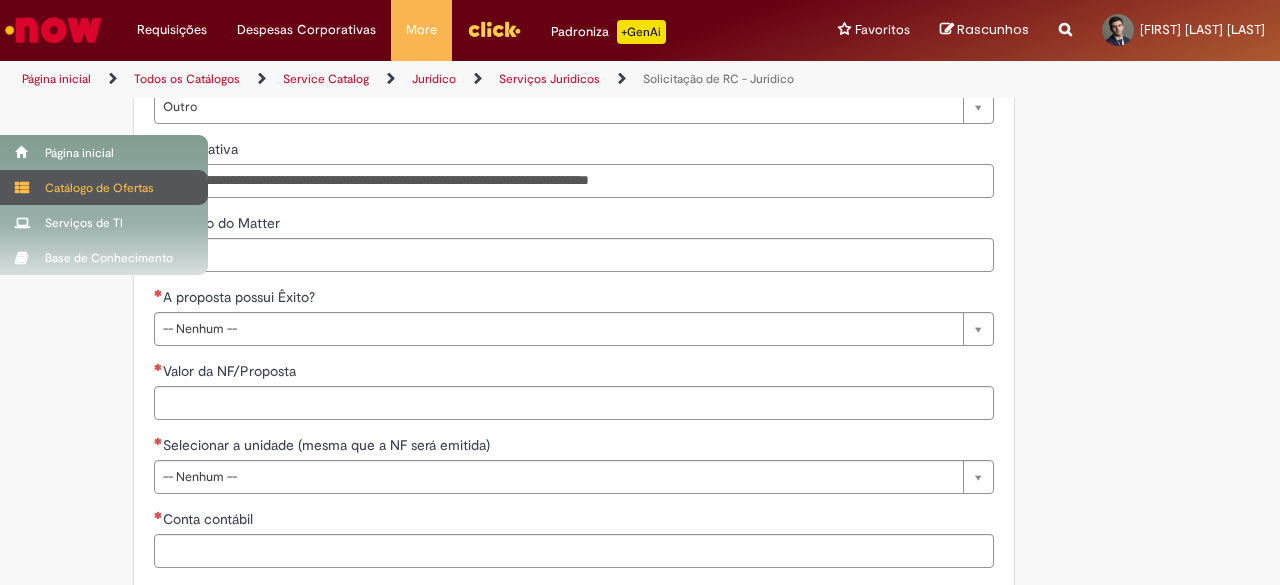 drag, startPoint x: 243, startPoint y: 186, endPoint x: 20, endPoint y: 195, distance: 223.18153 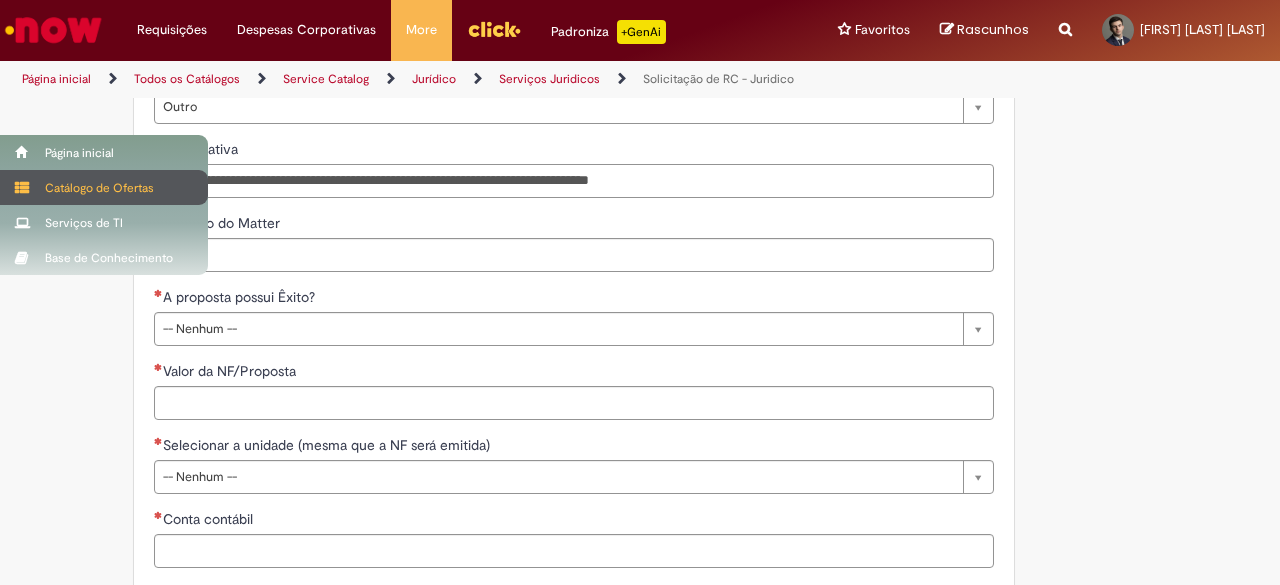 click on "Pular para o conteúdo da página
Requisições
Exibir Todas as Solicitações
Requisições
Exibir Todas as Solicitações
Despesas Corporativas
Minhas Despesas
Solicitar Adiantamento de Viagem
Solicitar Reembolso
Despesas Corporativas
Minhas Despesas
Solicitar Adiantamento de Viagem
Solicitar Reembolso
More
Minhas Pastas
Gestão de acessos
Solicitar Compra
Colabora
More
Minhas Pastas
Gestão de acessos
Solicitar Compra
Colabora
Padroniza  +GenAi
Favoritos" at bounding box center [640, 292] 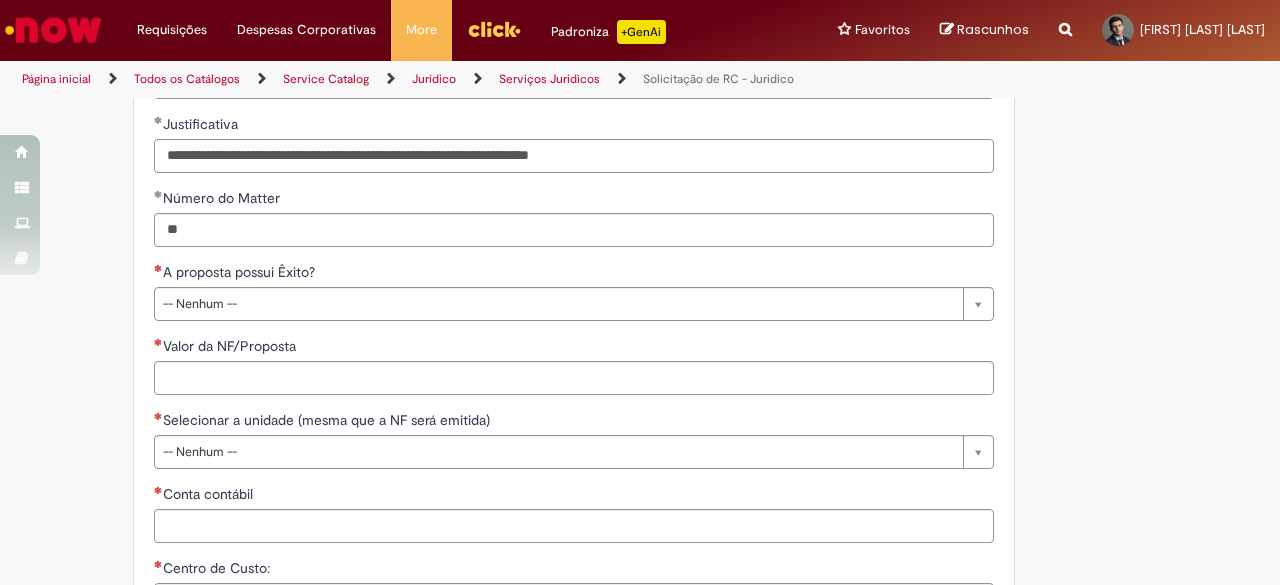 scroll, scrollTop: 1697, scrollLeft: 0, axis: vertical 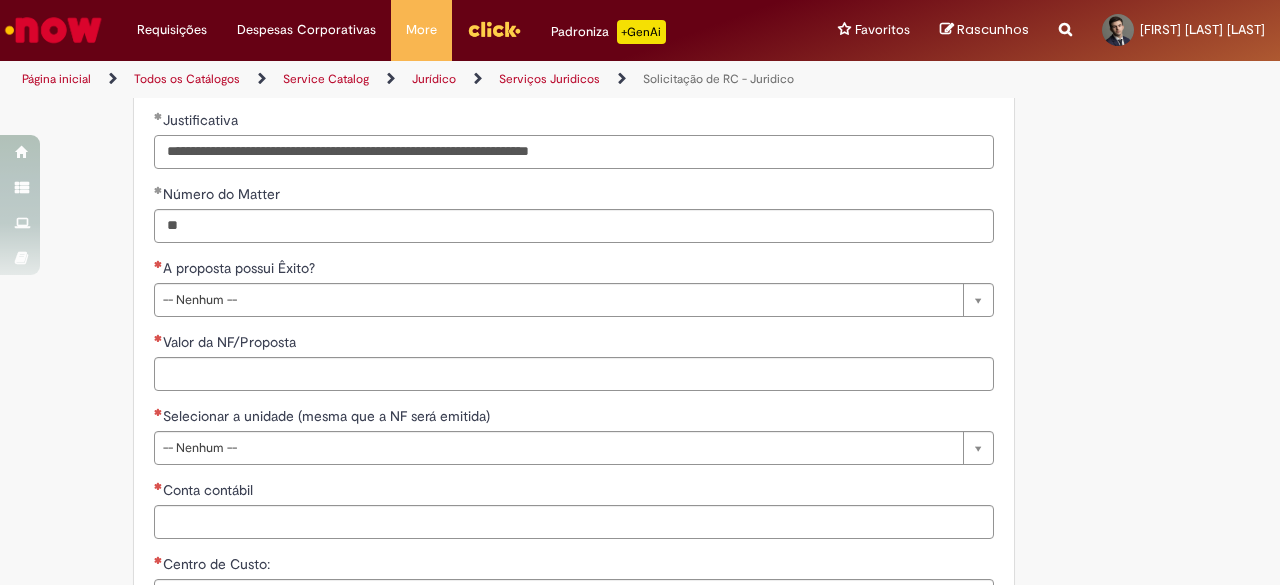 click on "**********" at bounding box center (574, 152) 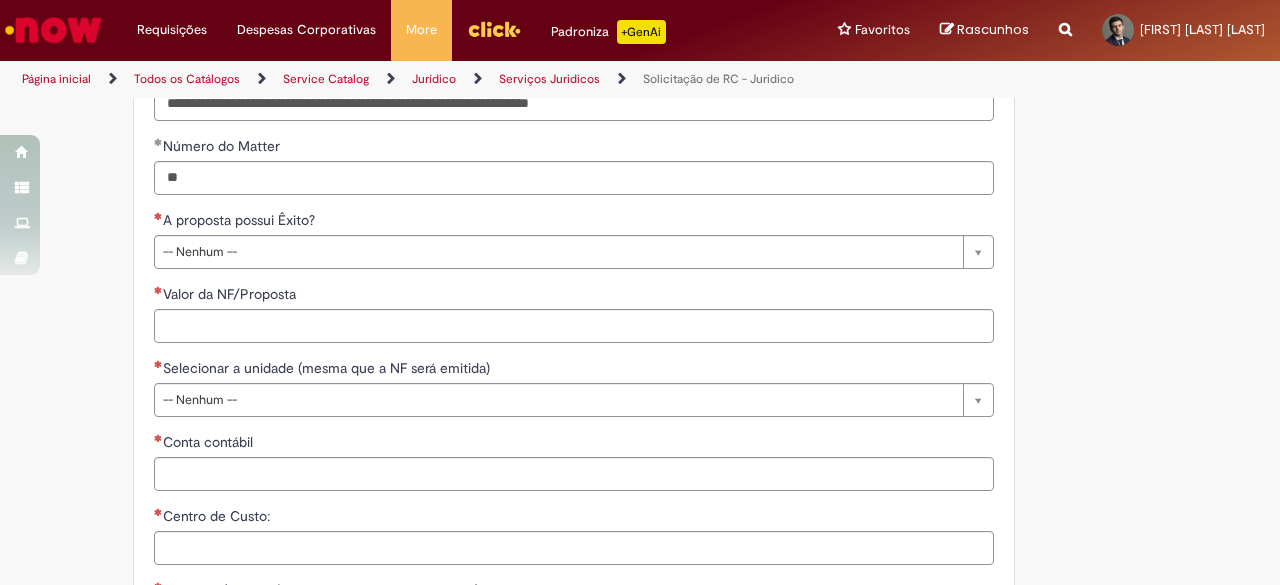 scroll, scrollTop: 1749, scrollLeft: 0, axis: vertical 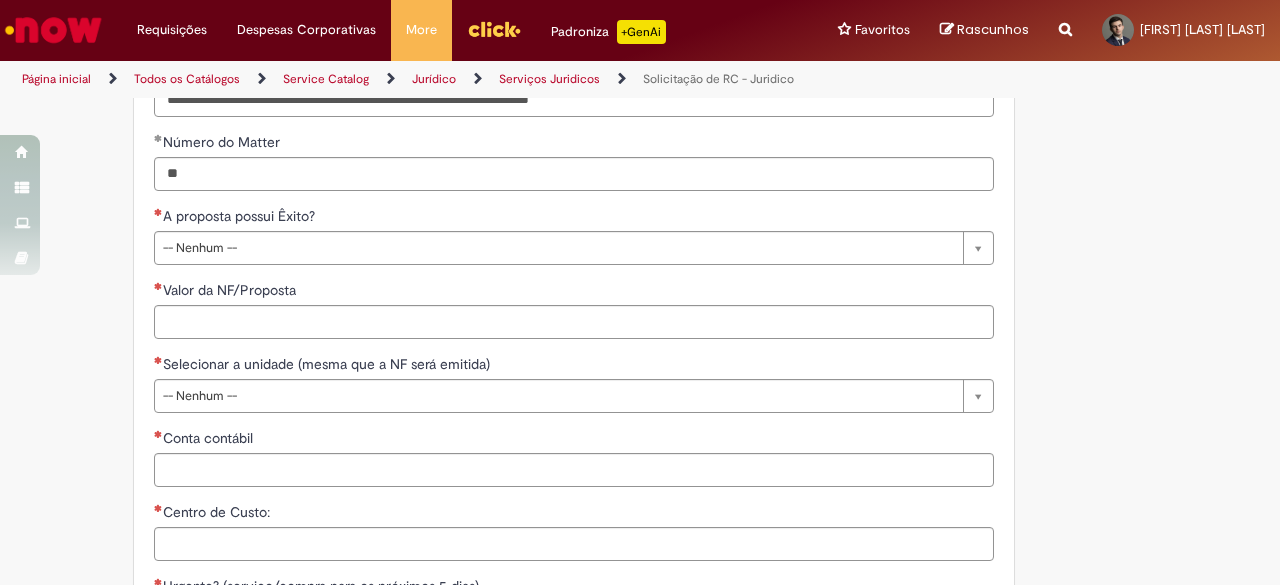 type on "**********" 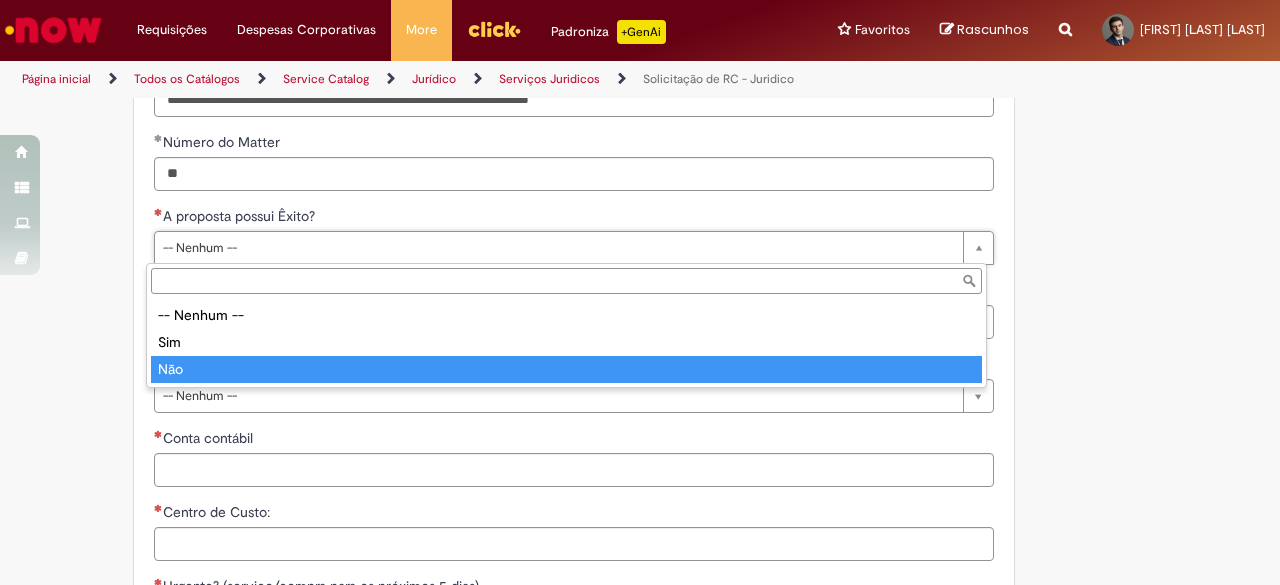 type on "***" 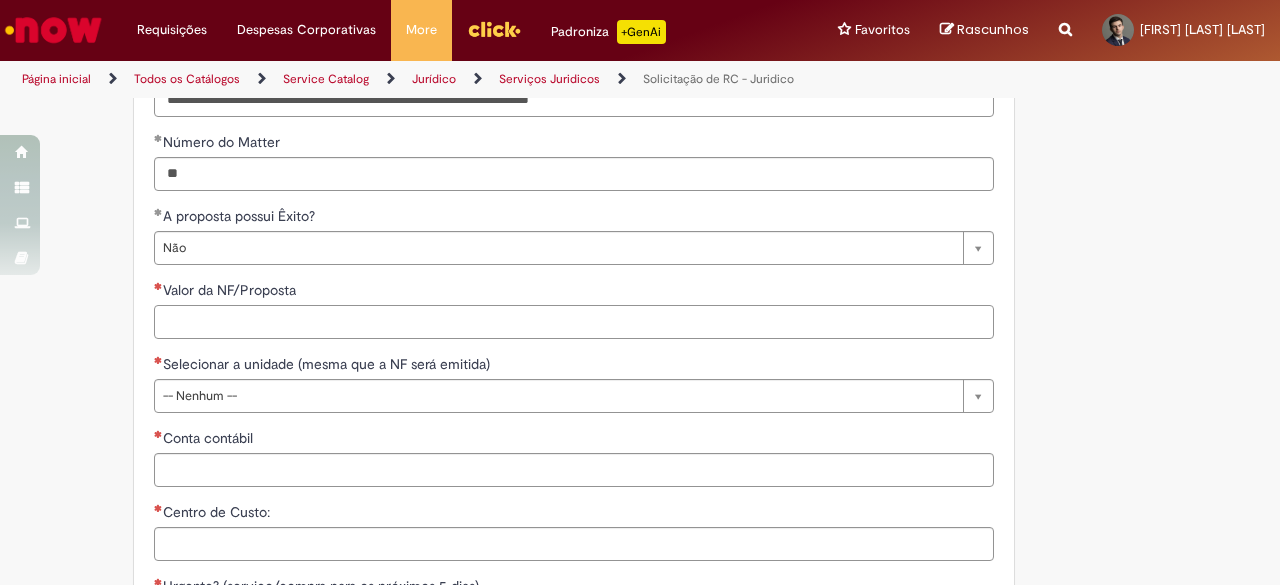 click on "Valor da NF/Proposta" at bounding box center [574, 322] 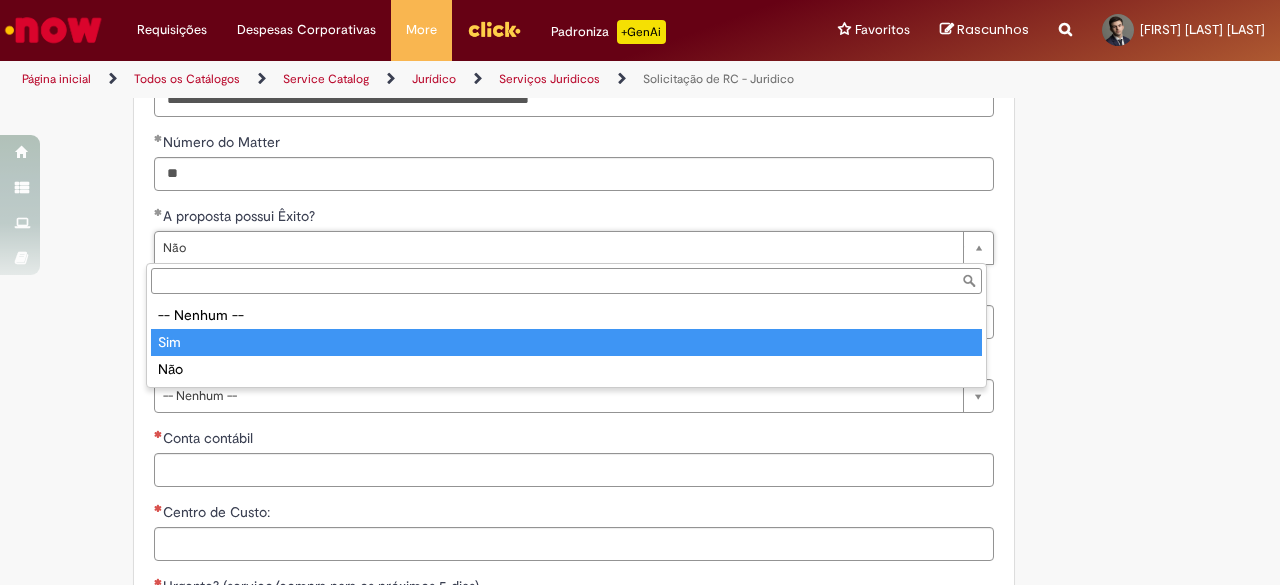 type on "***" 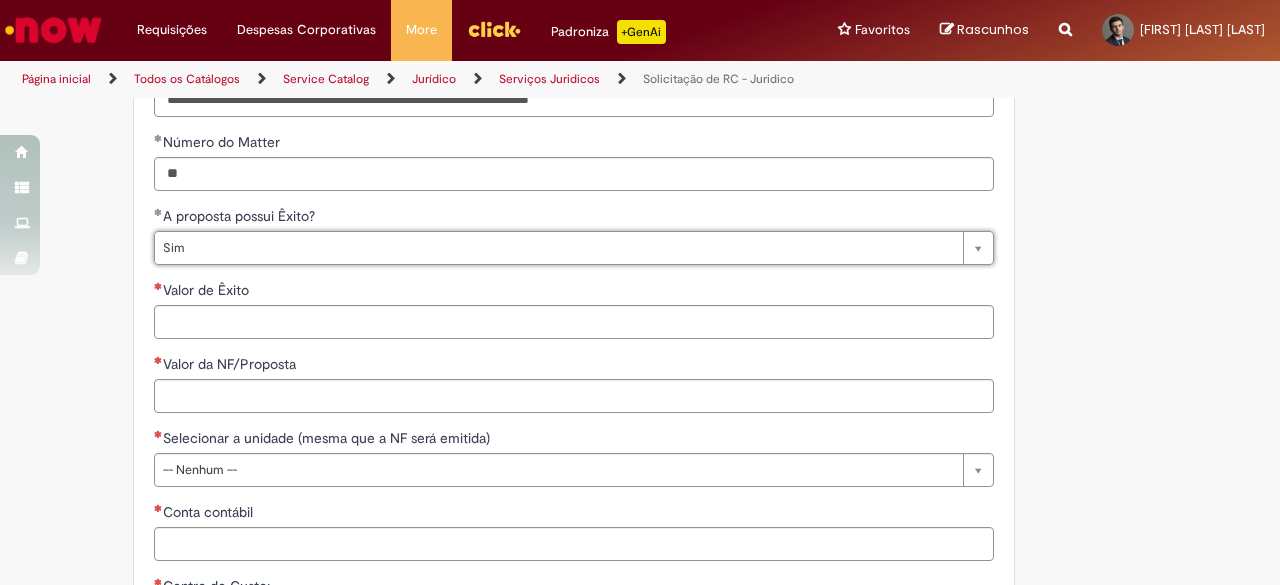 scroll, scrollTop: 0, scrollLeft: 22, axis: horizontal 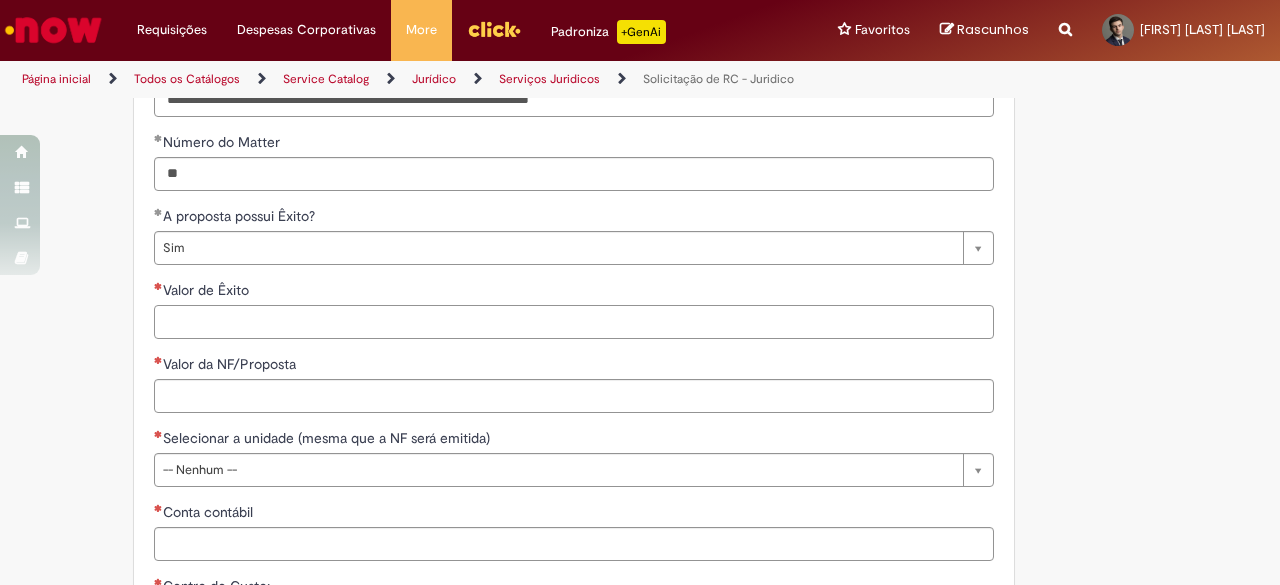 click on "Valor de Êxito" at bounding box center [574, 322] 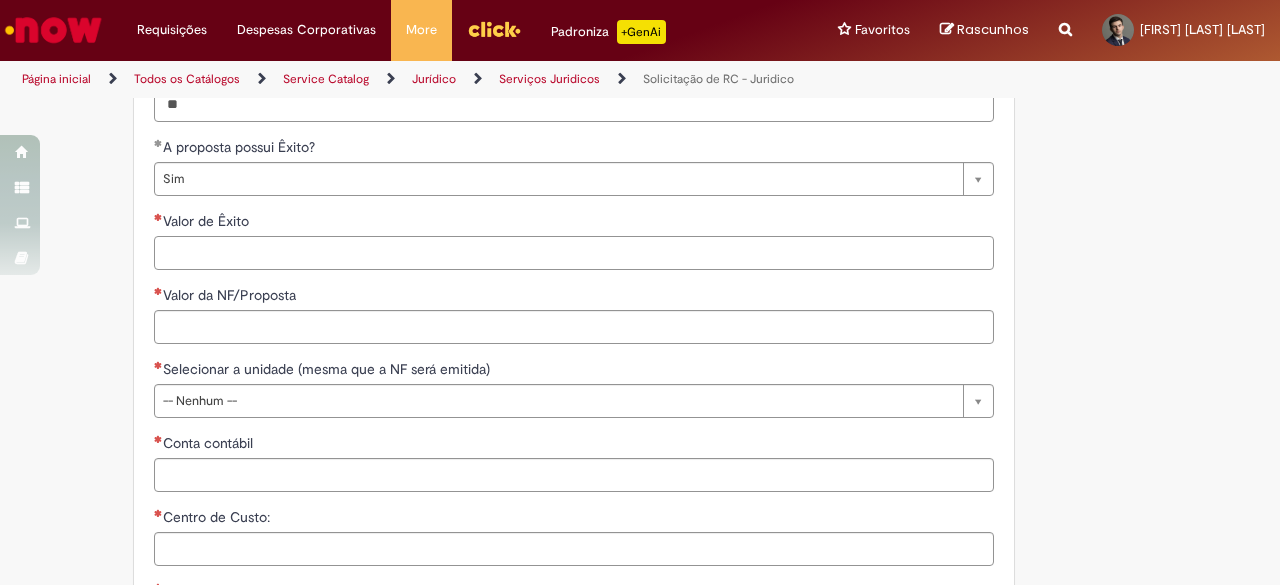 scroll, scrollTop: 1840, scrollLeft: 0, axis: vertical 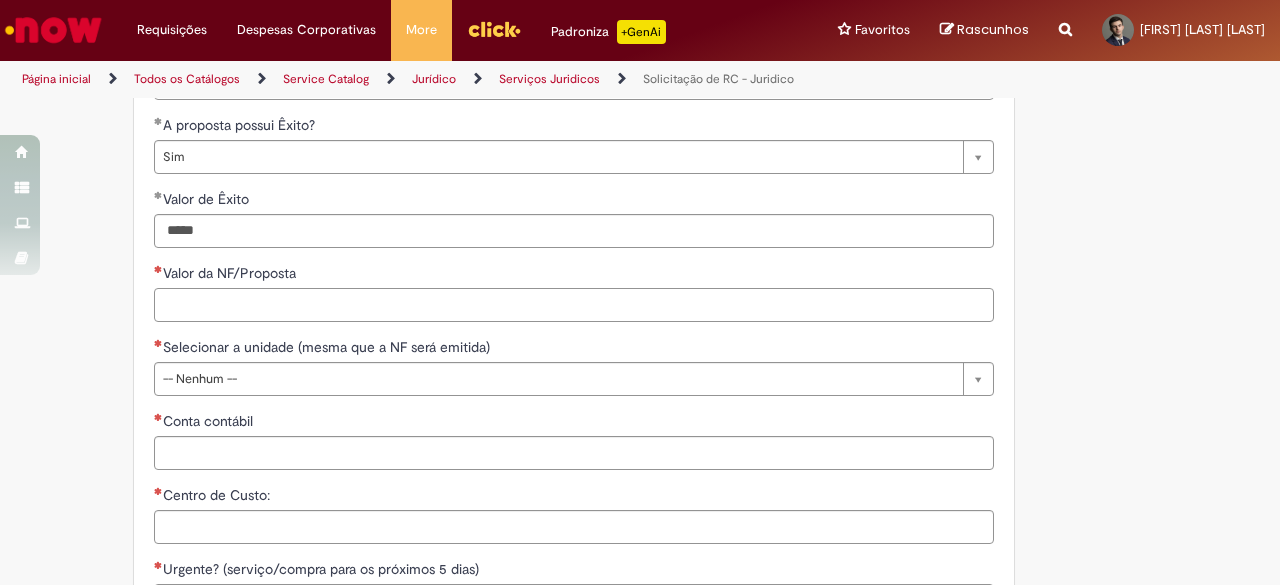click on "Valor da NF/Proposta" at bounding box center (574, 305) 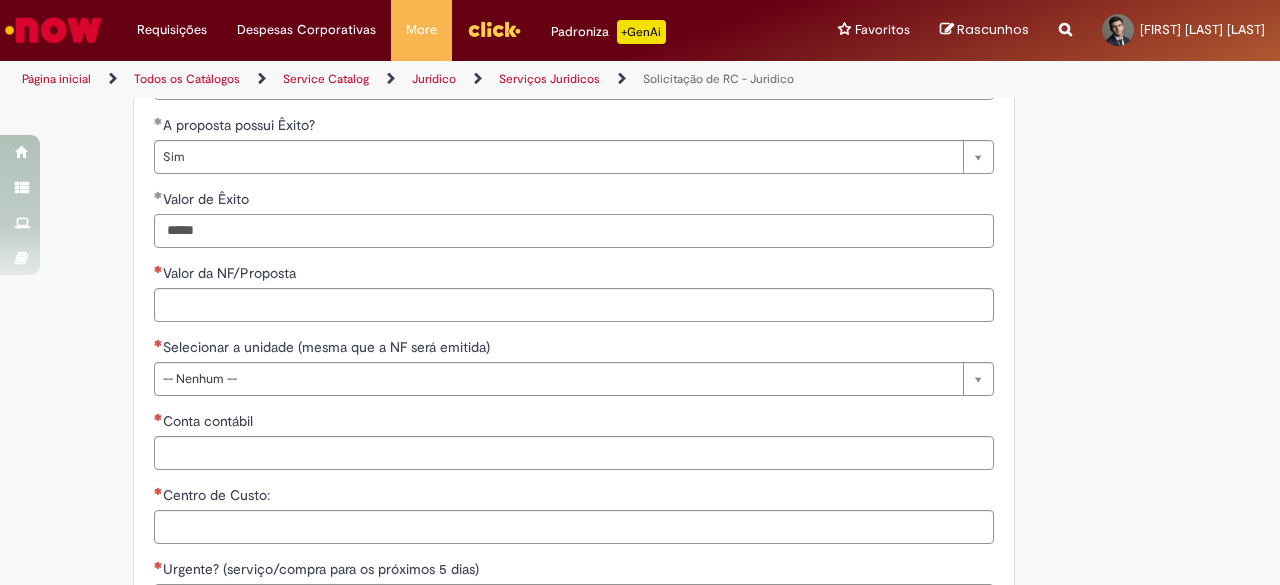 click on "*****" at bounding box center [574, 231] 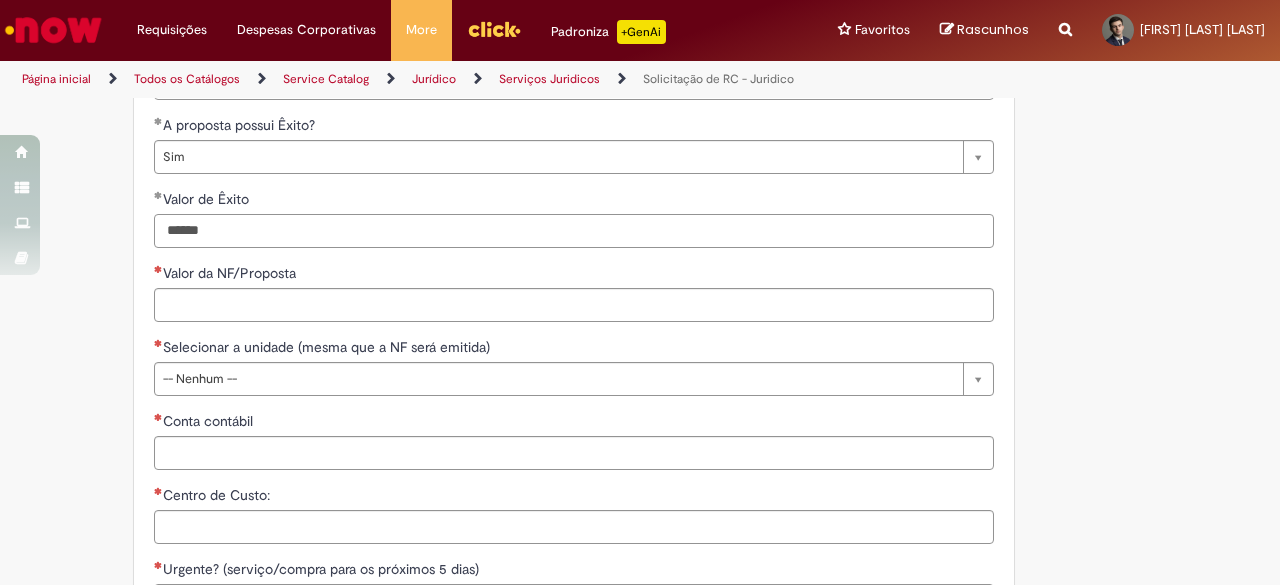 click on "******" at bounding box center [574, 231] 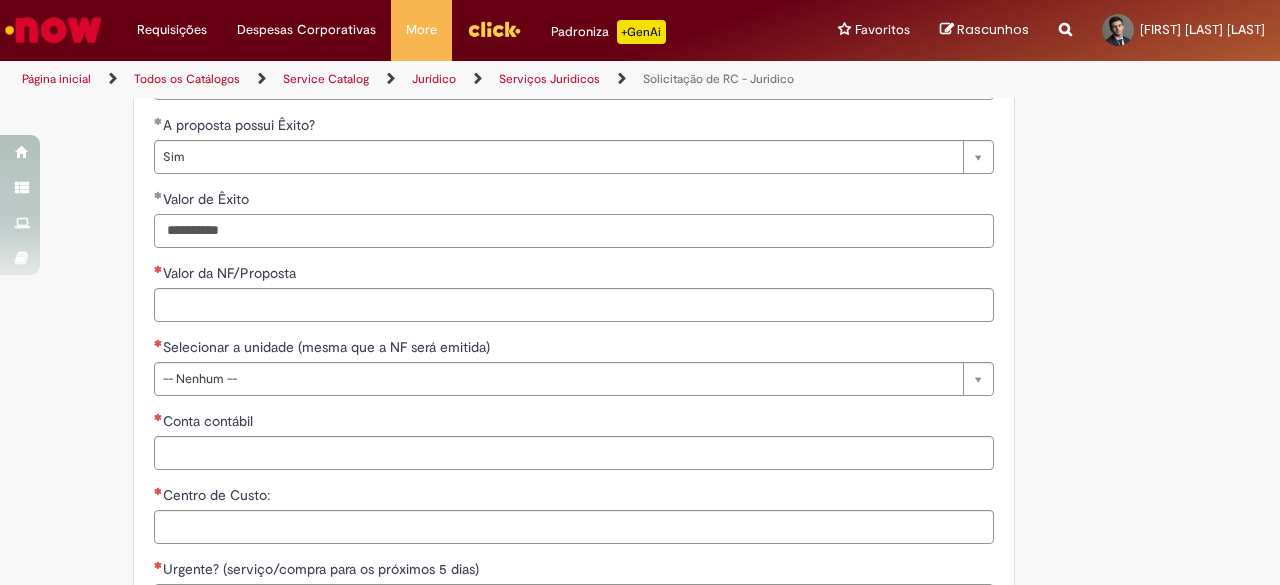 drag, startPoint x: 252, startPoint y: 231, endPoint x: 48, endPoint y: 239, distance: 204.1568 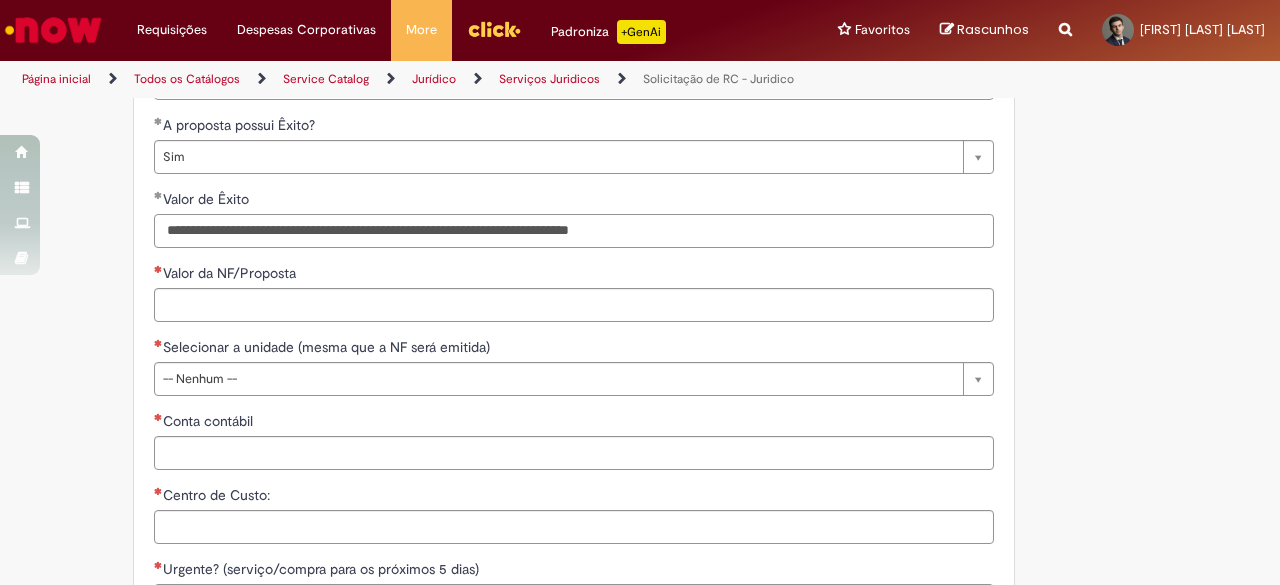 type on "**********" 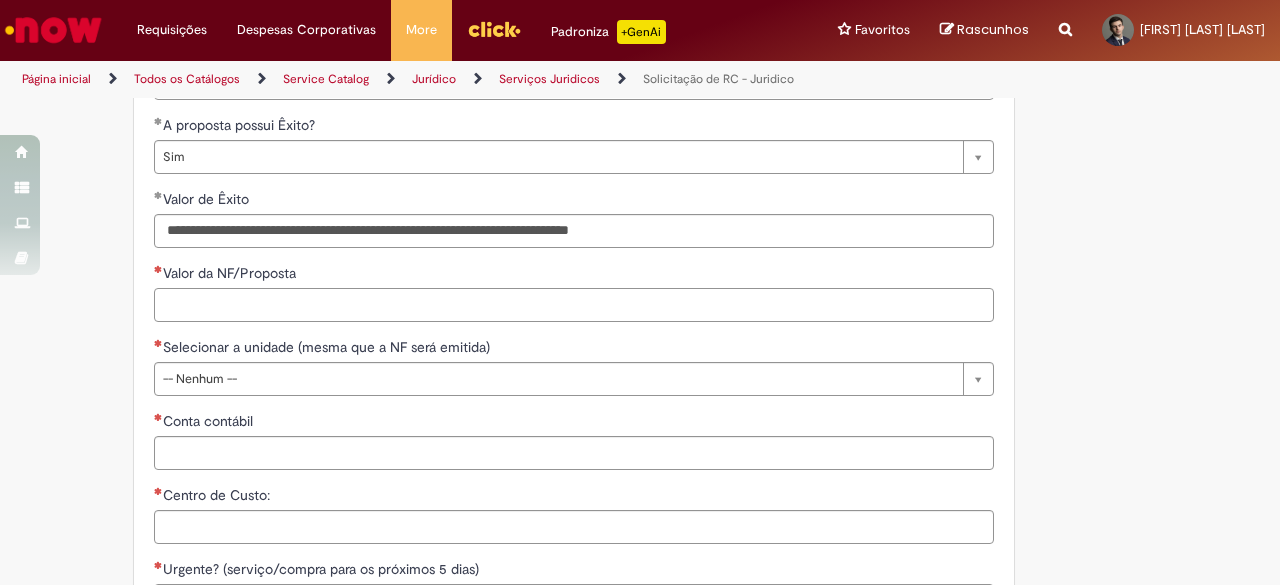 click on "Valor da NF/Proposta" at bounding box center (574, 305) 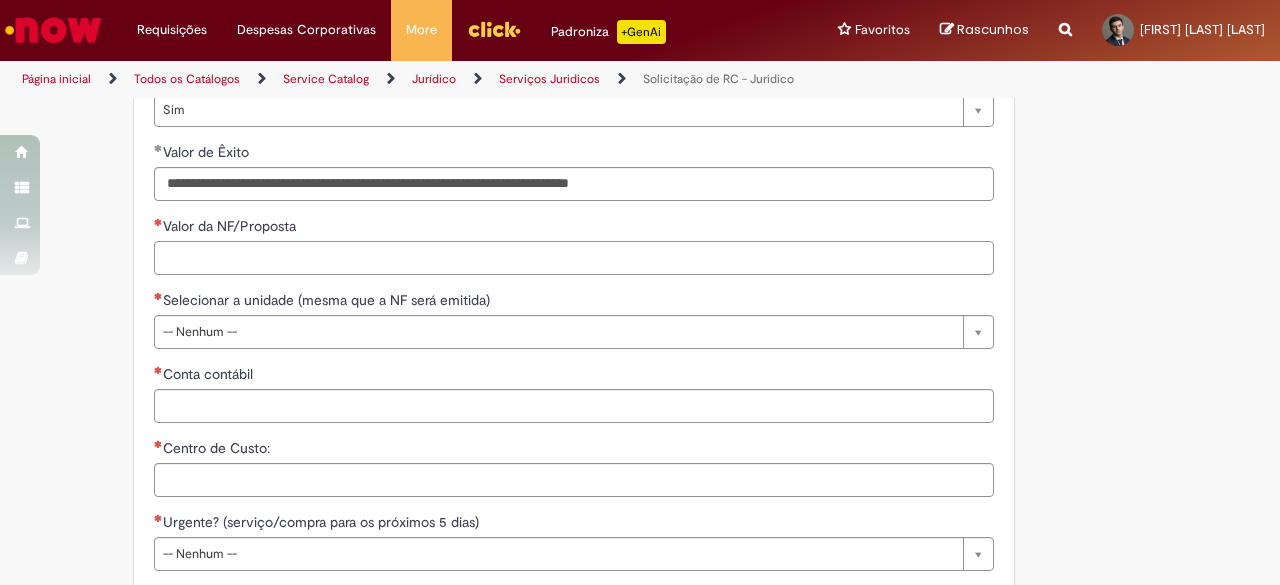 scroll, scrollTop: 1888, scrollLeft: 0, axis: vertical 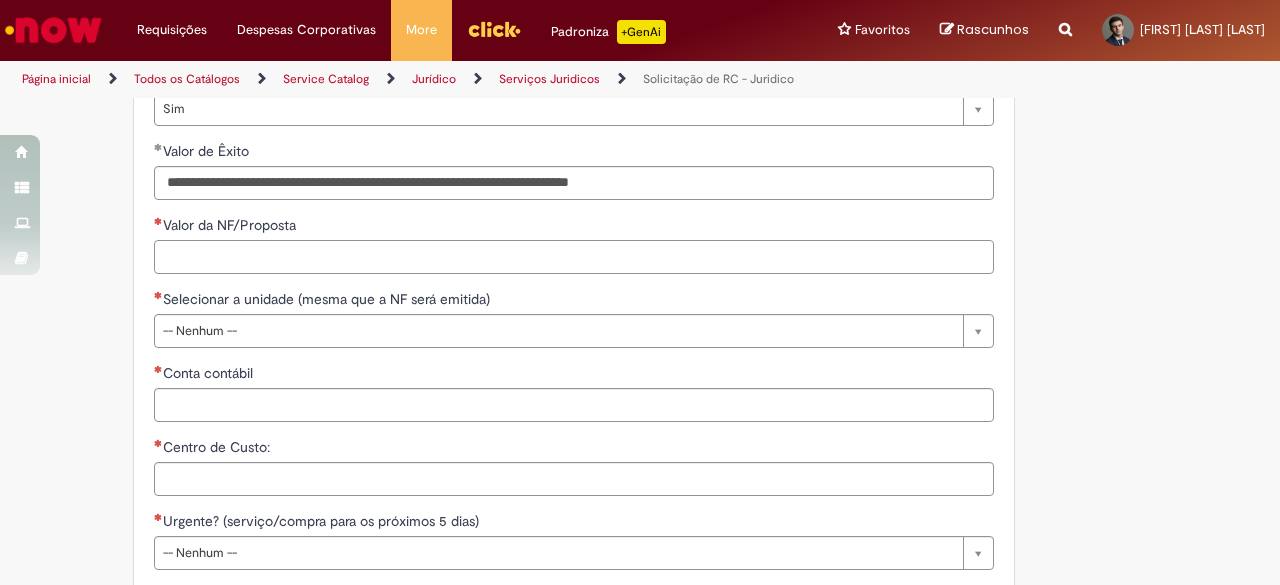 paste on "**********" 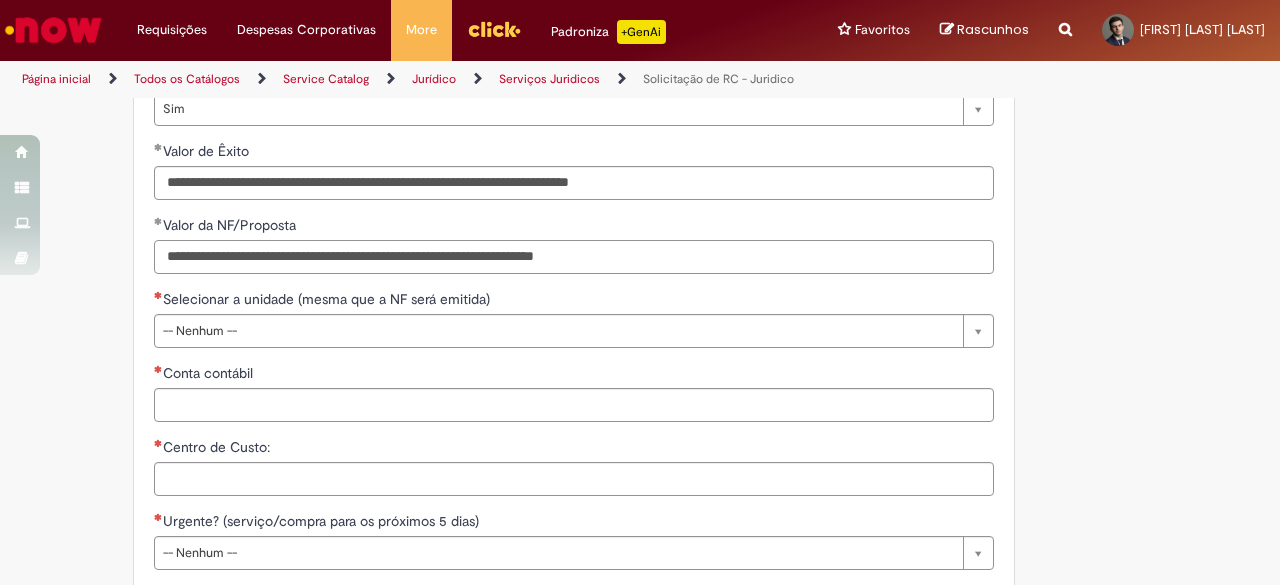 click on "**********" at bounding box center (574, 257) 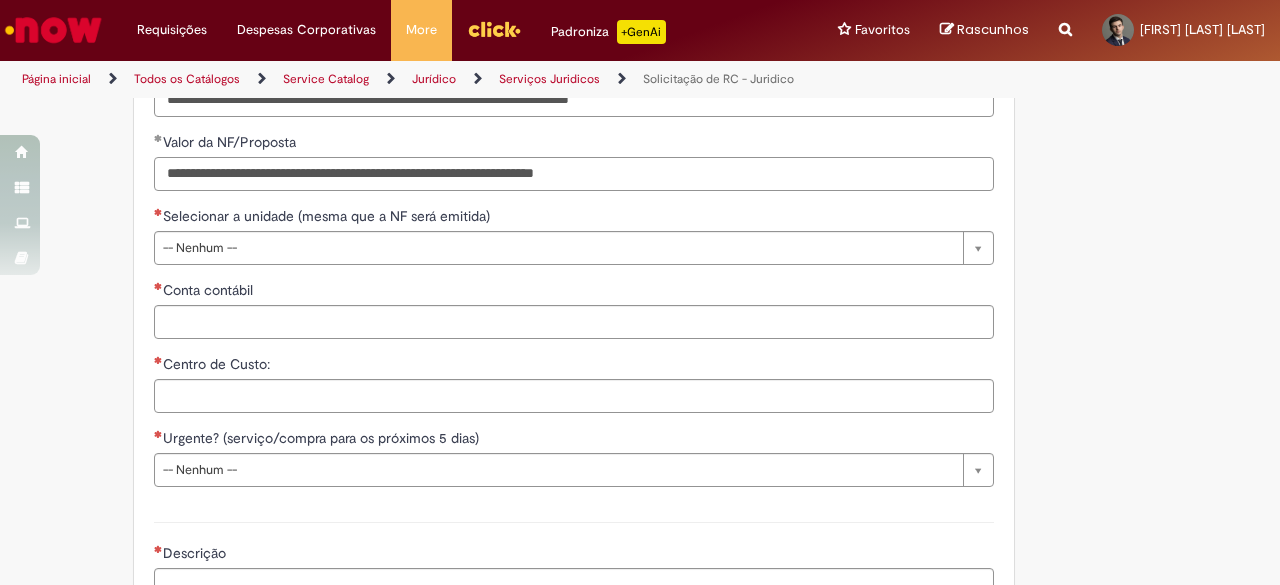 scroll, scrollTop: 1972, scrollLeft: 0, axis: vertical 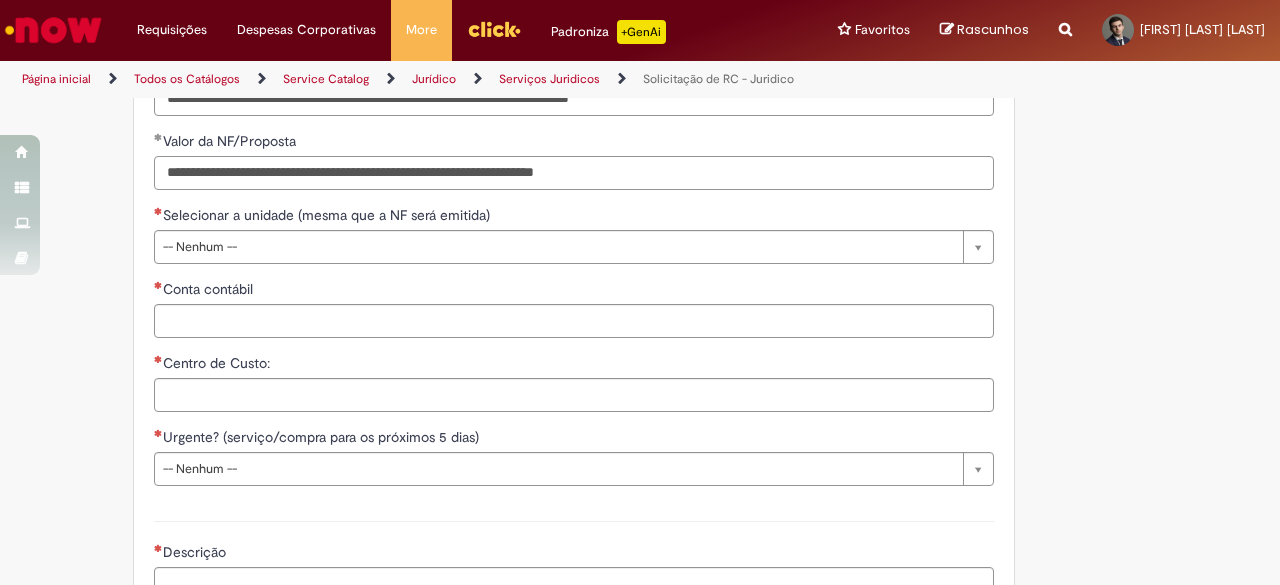 type on "**********" 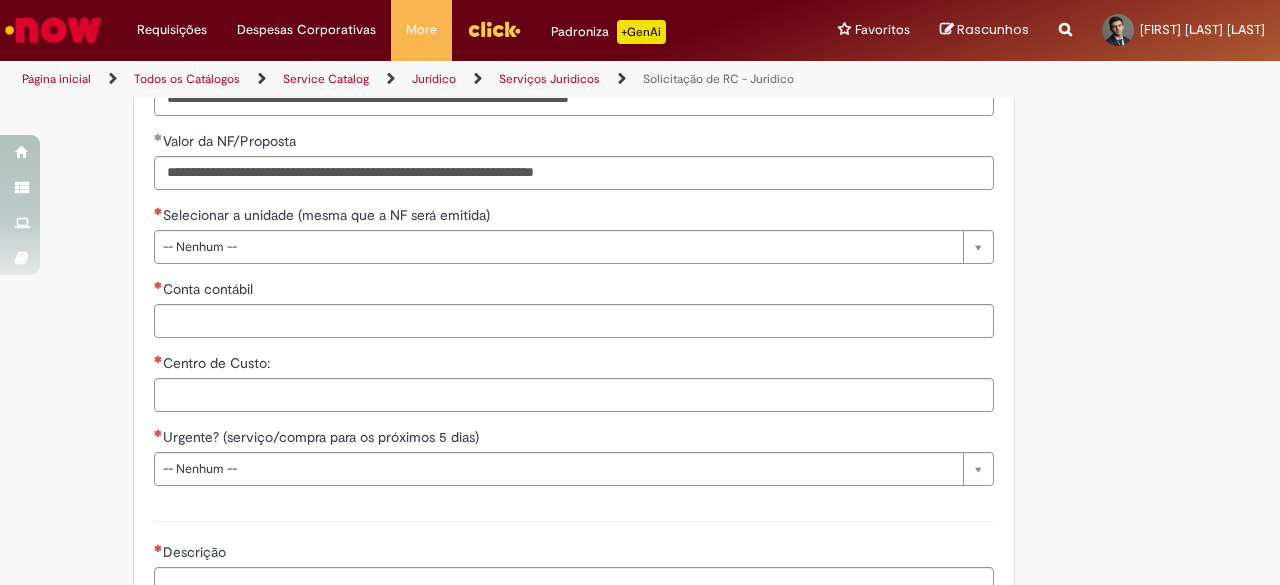 click on "Conta contábil" at bounding box center (574, 291) 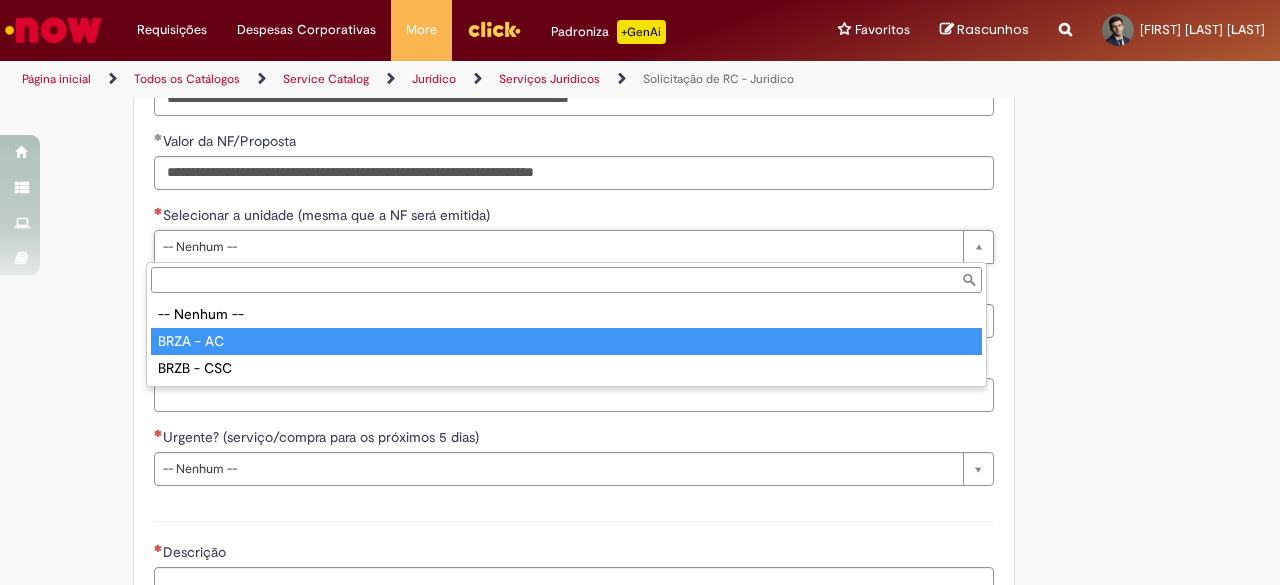 type on "*********" 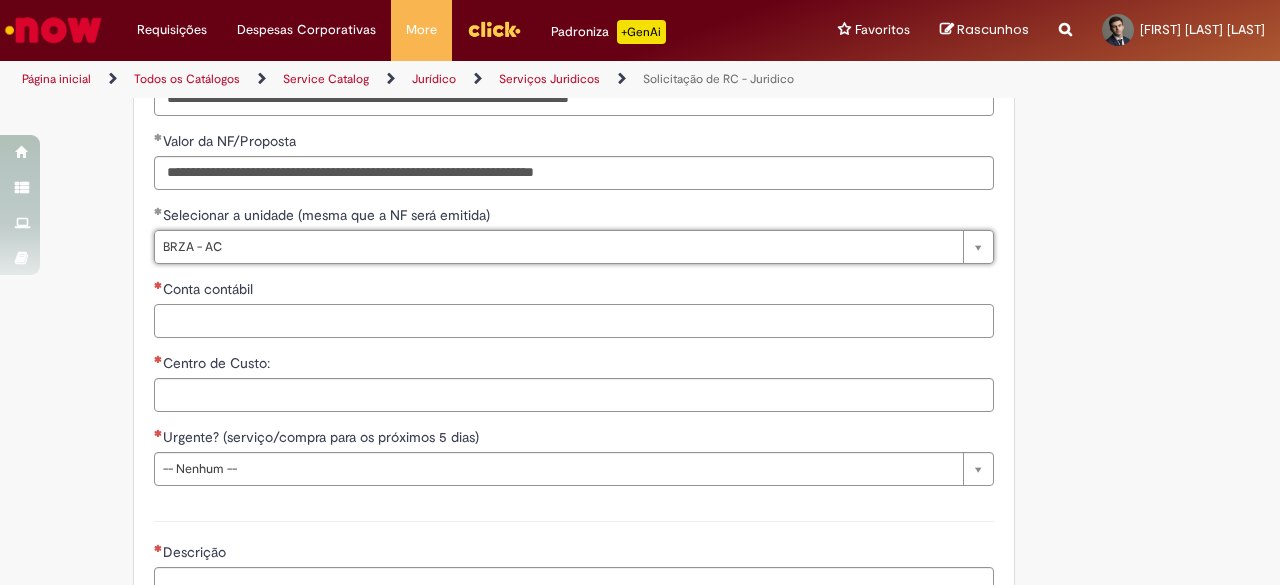 click on "Conta contábil" at bounding box center (574, 321) 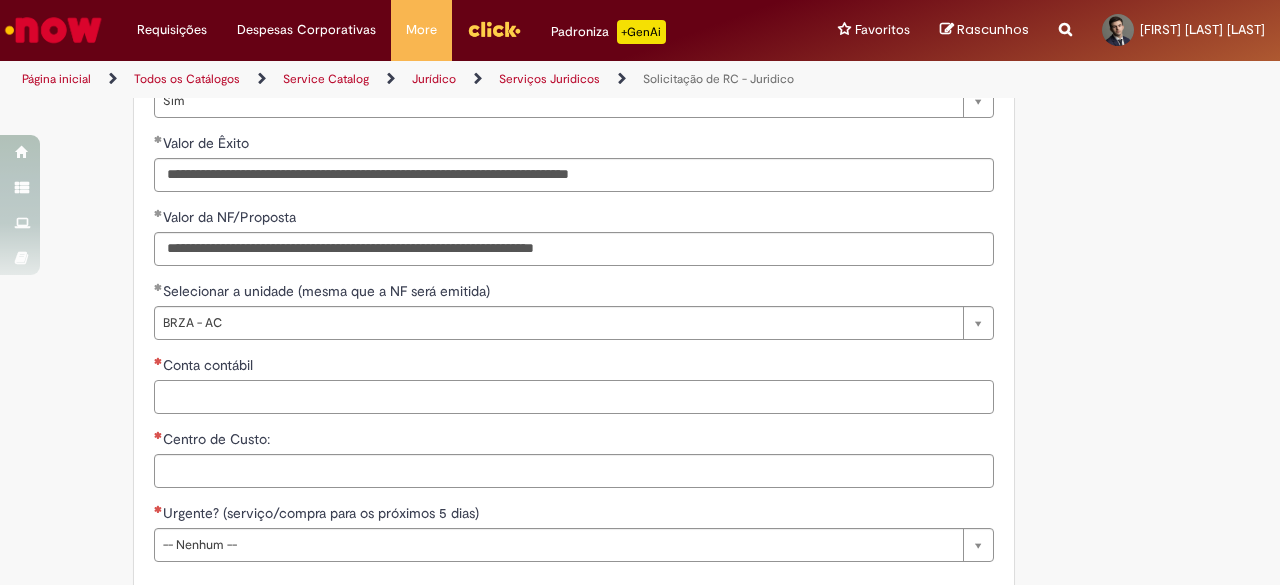scroll, scrollTop: 1898, scrollLeft: 0, axis: vertical 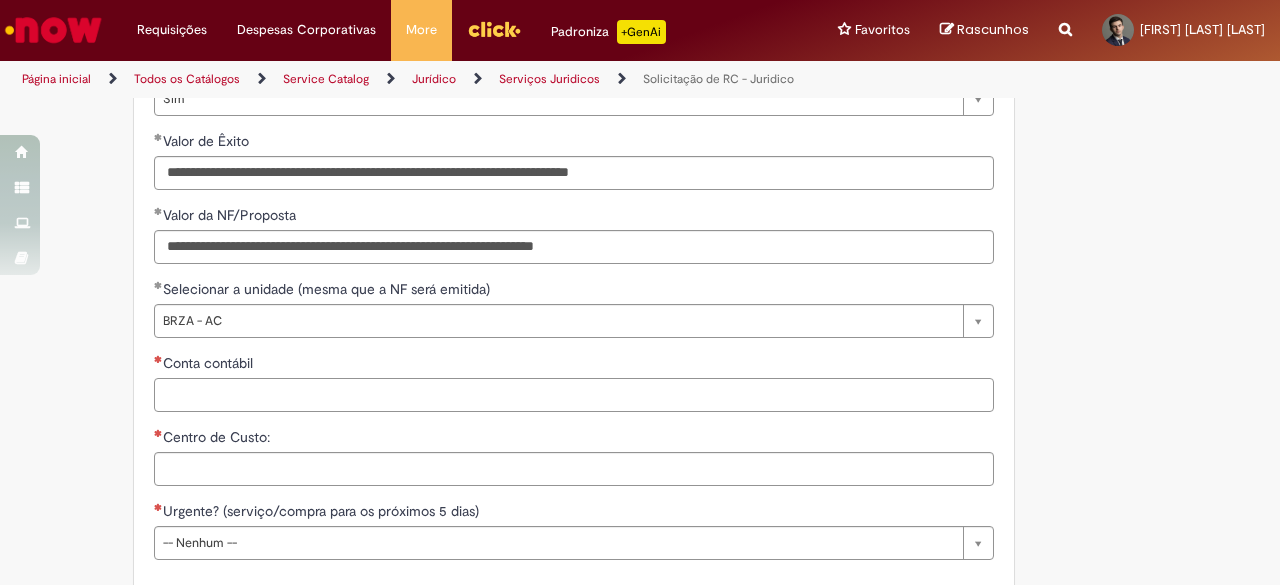paste on "**********" 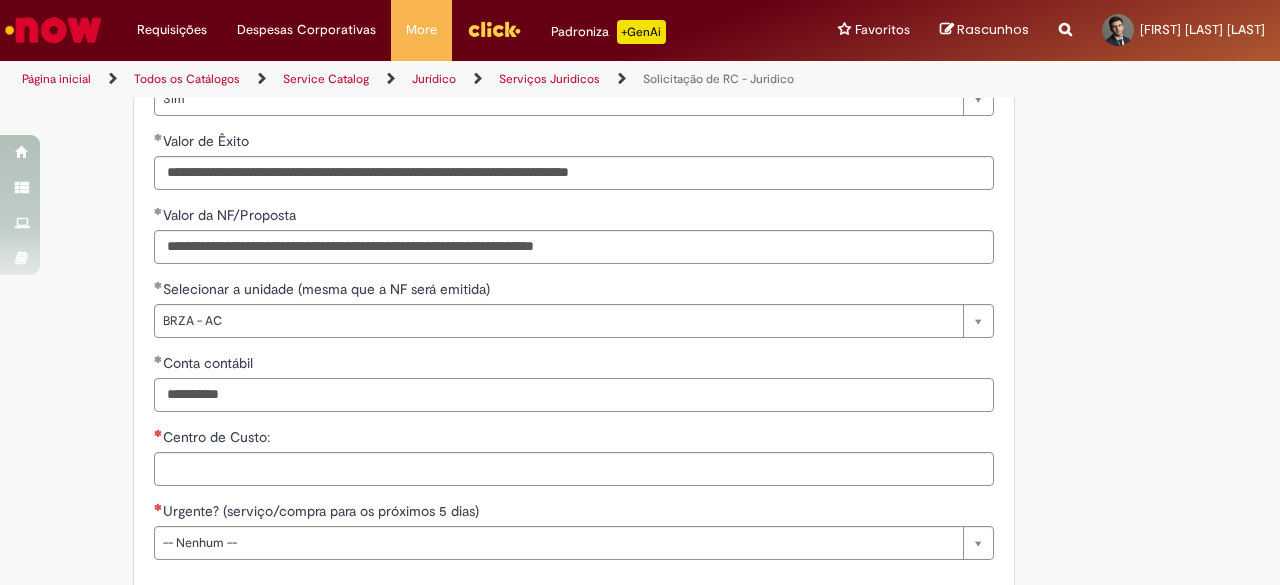 type 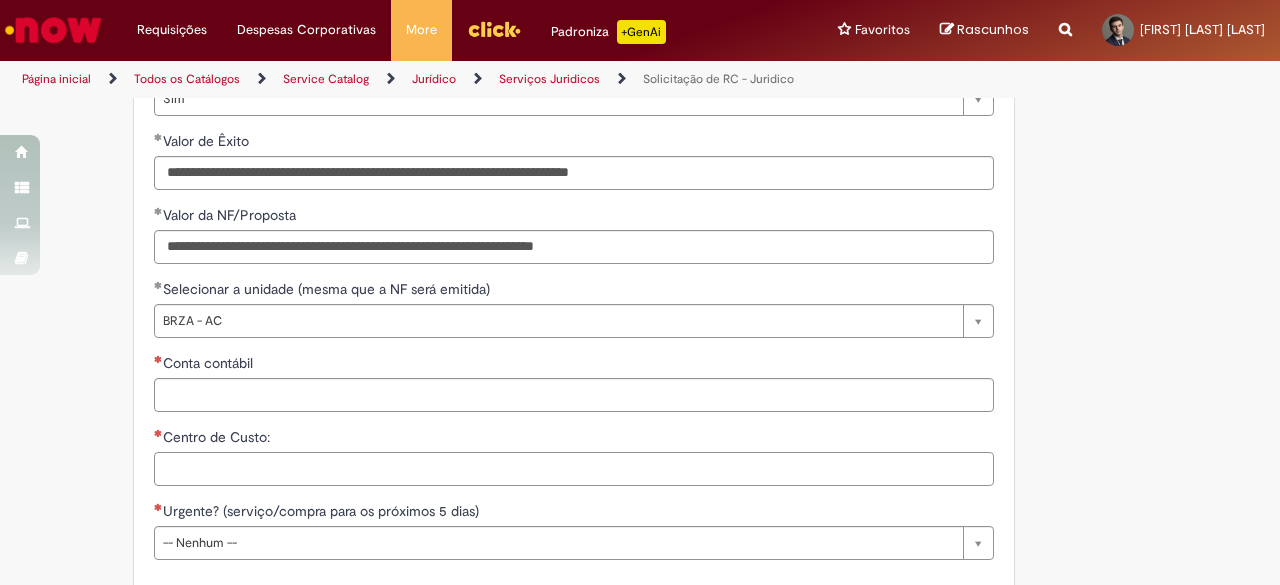 click on "Centro de Custo:" at bounding box center (574, 469) 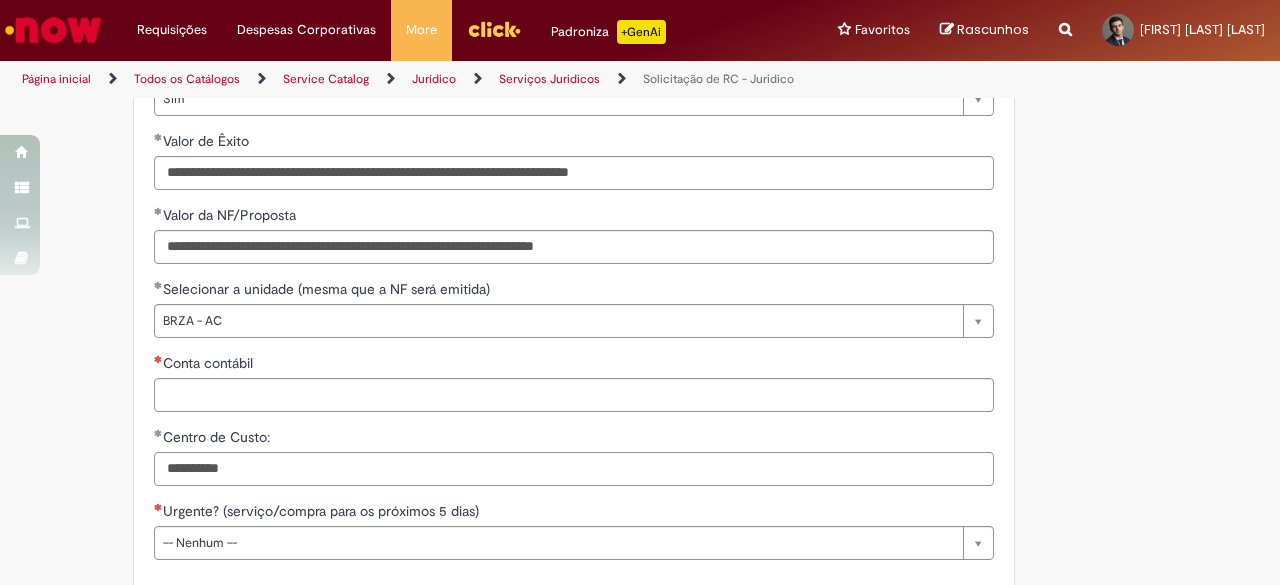 type on "**********" 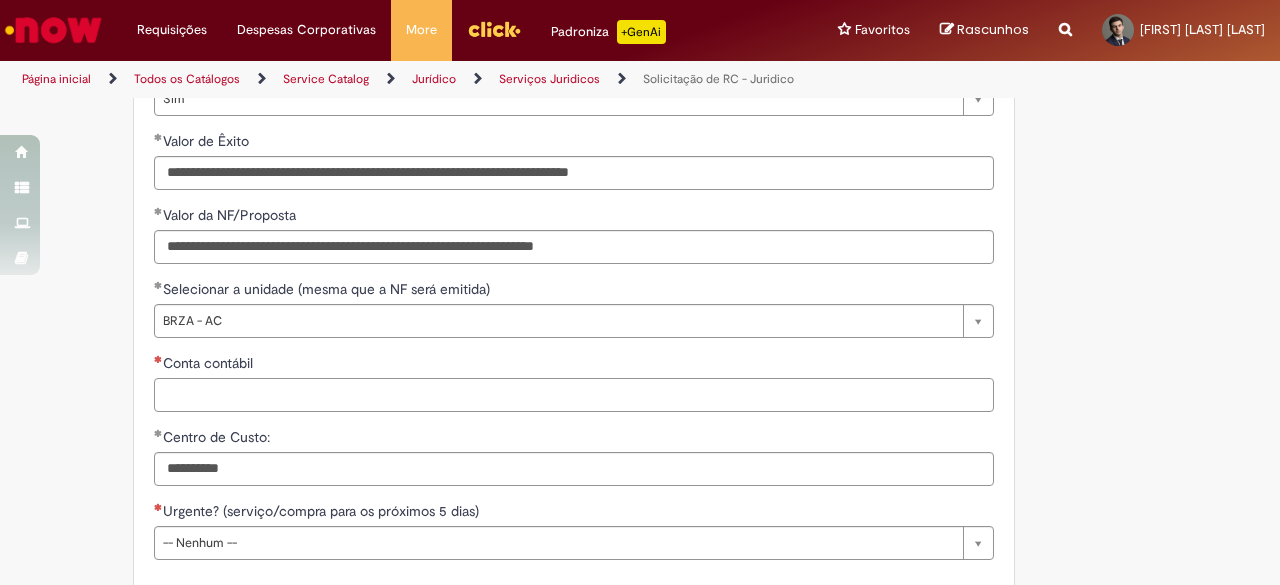 click on "Conta contábil" at bounding box center [574, 395] 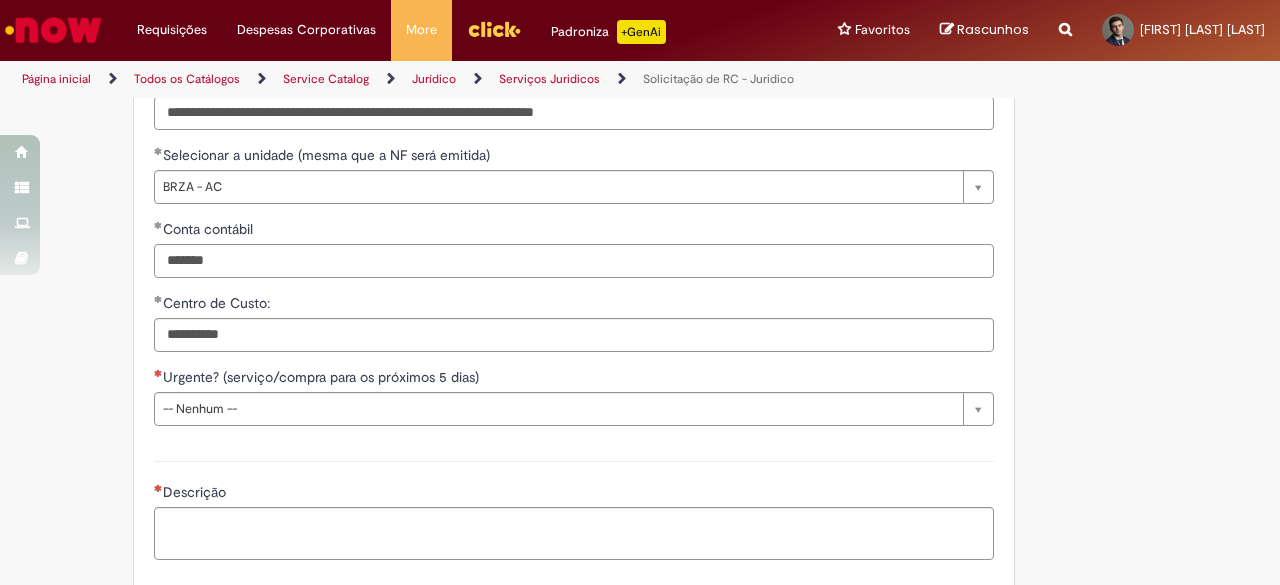 scroll, scrollTop: 2040, scrollLeft: 0, axis: vertical 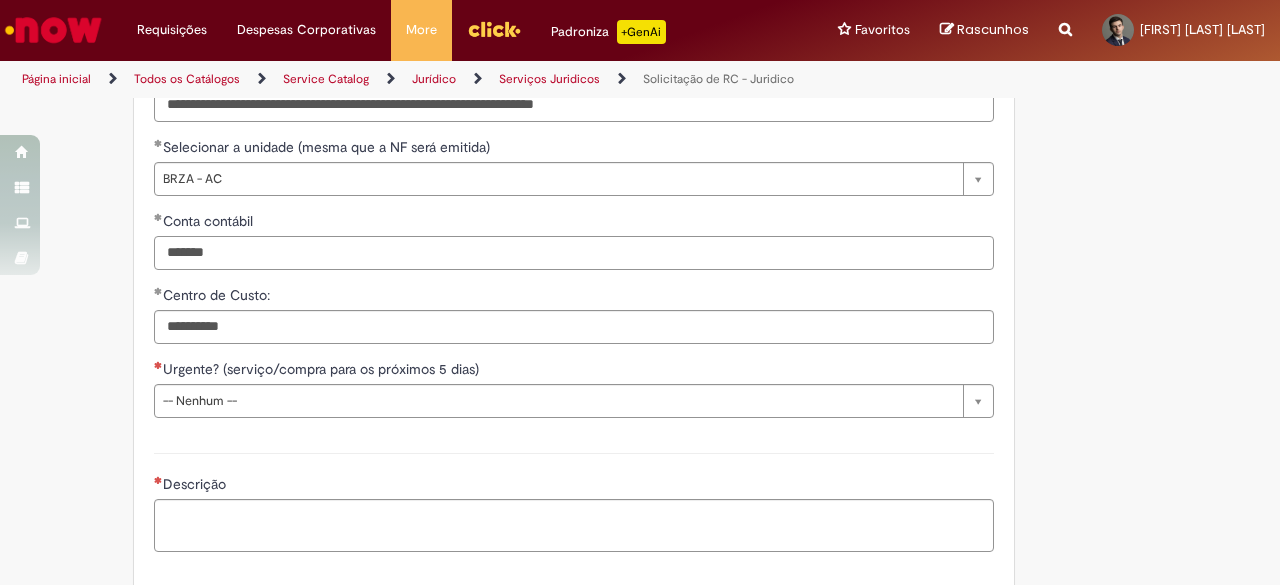 type on "*******" 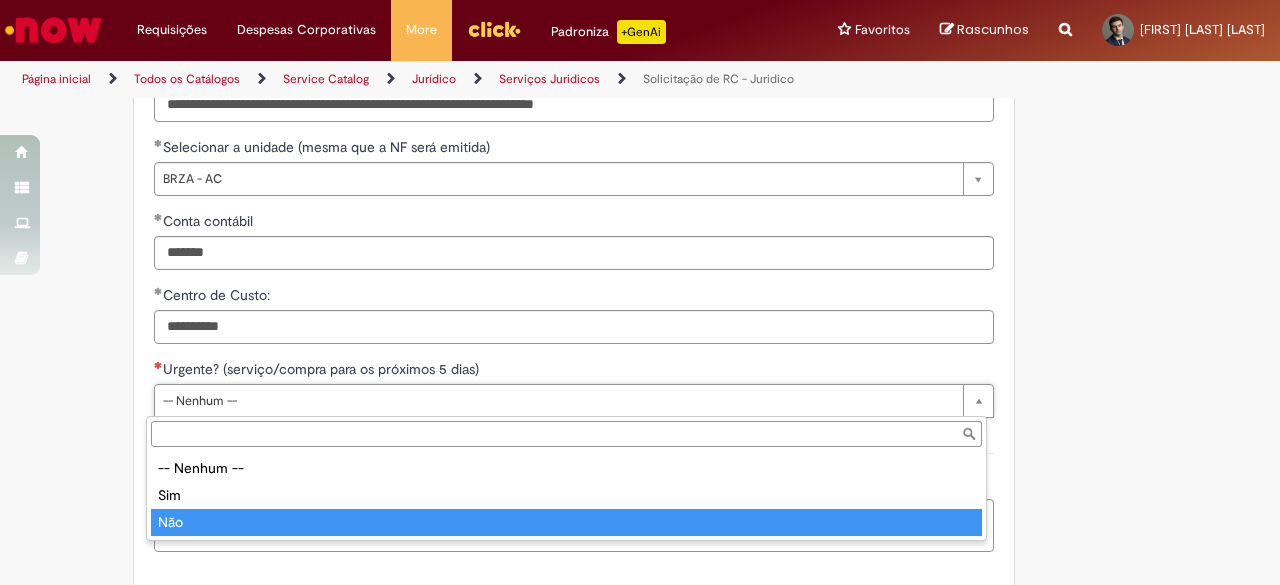 type on "***" 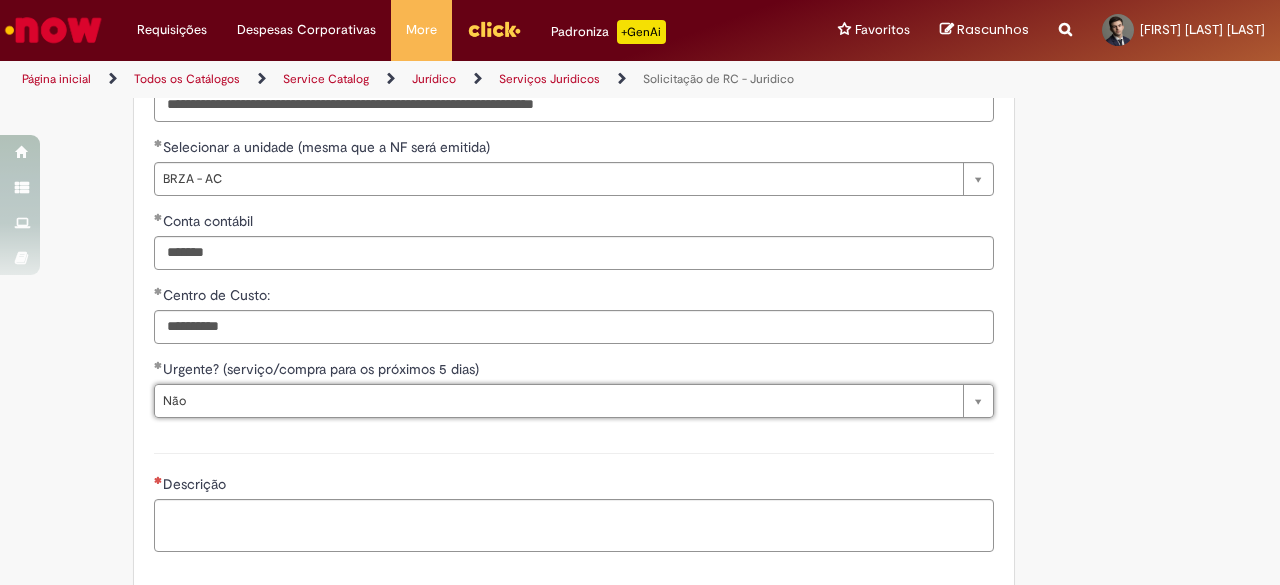 scroll, scrollTop: 2228, scrollLeft: 0, axis: vertical 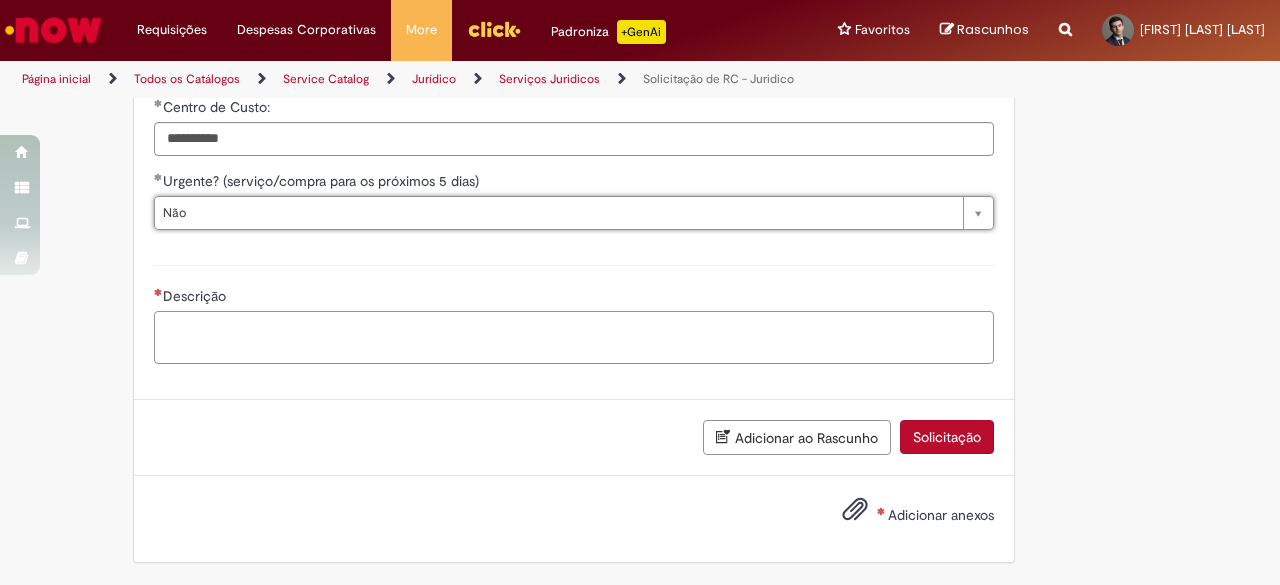 click on "Descrição" at bounding box center (574, 337) 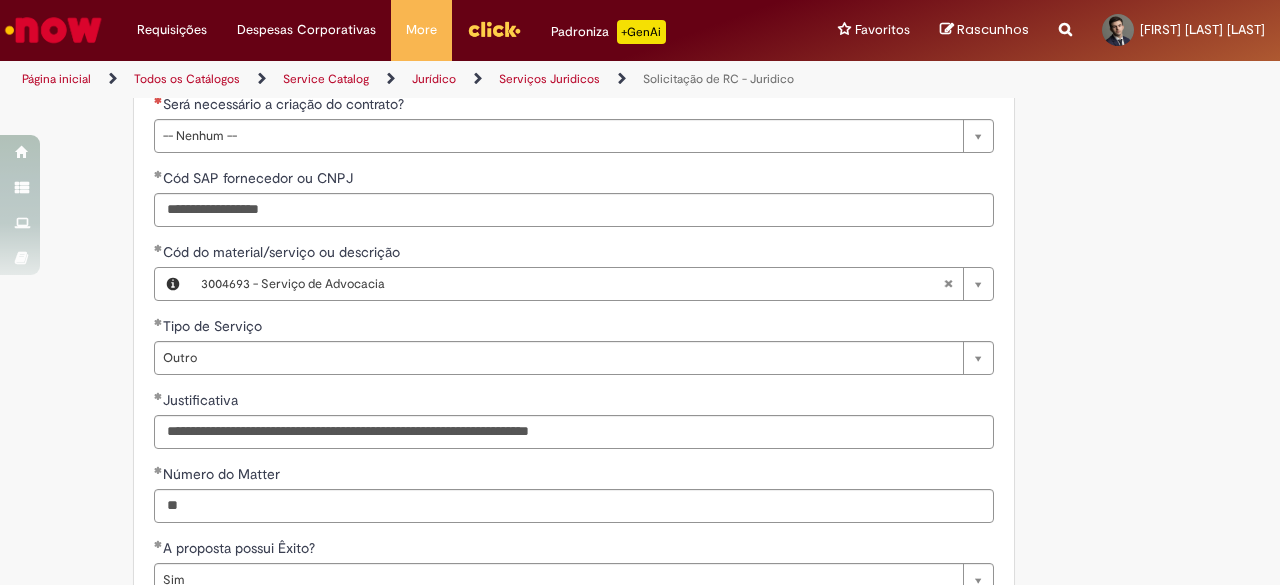 scroll, scrollTop: 2228, scrollLeft: 0, axis: vertical 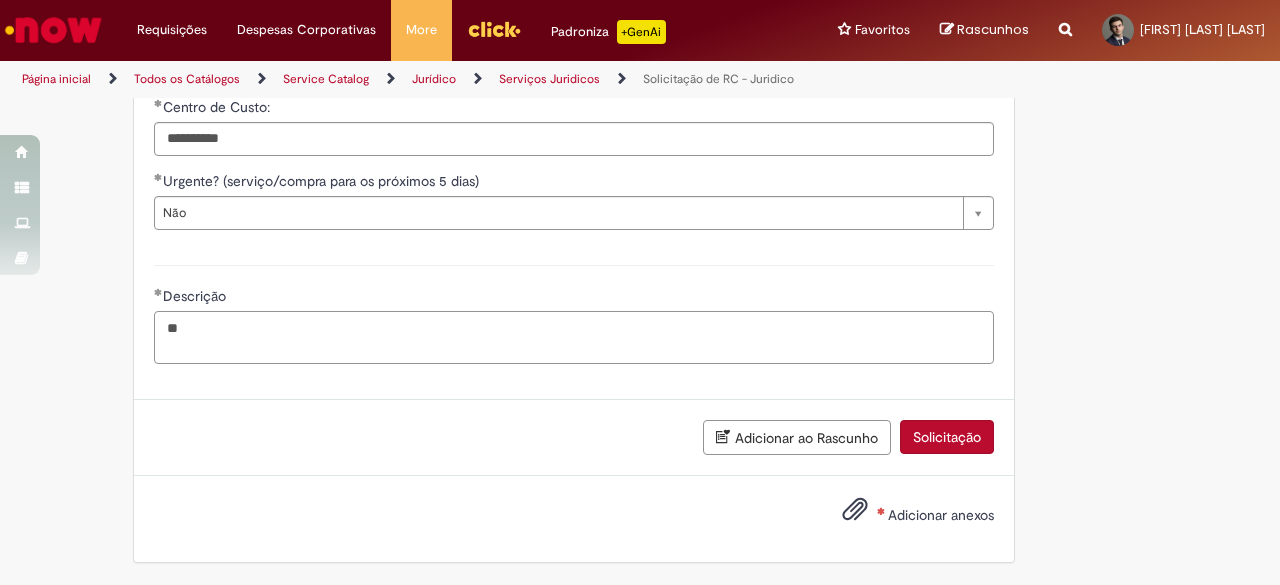 type on "*" 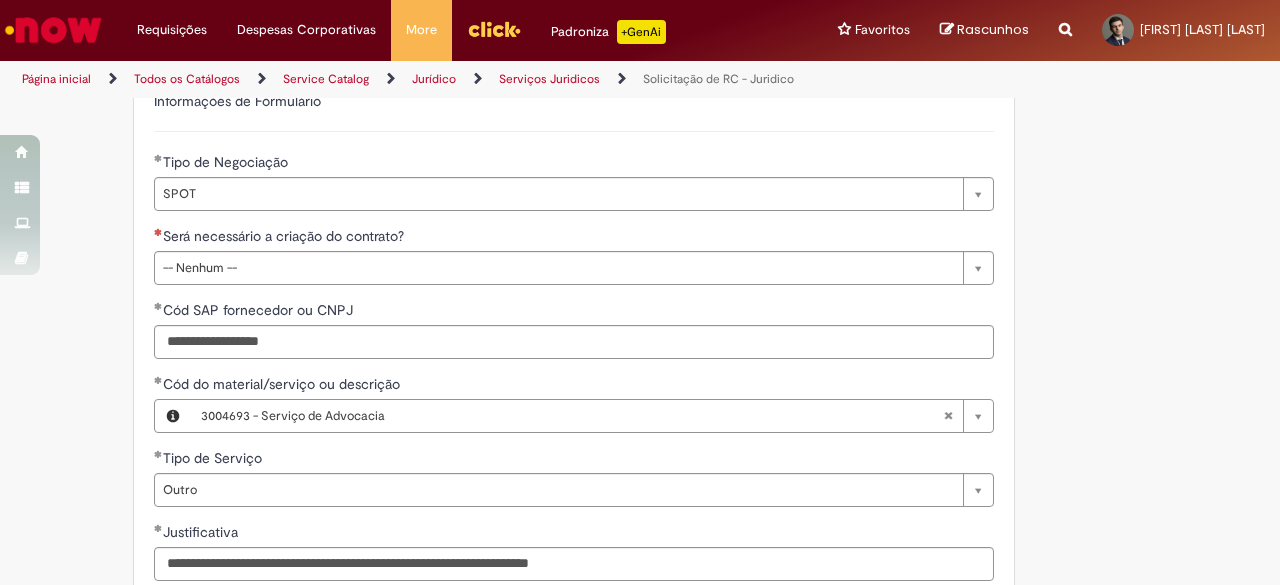 scroll, scrollTop: 1231, scrollLeft: 0, axis: vertical 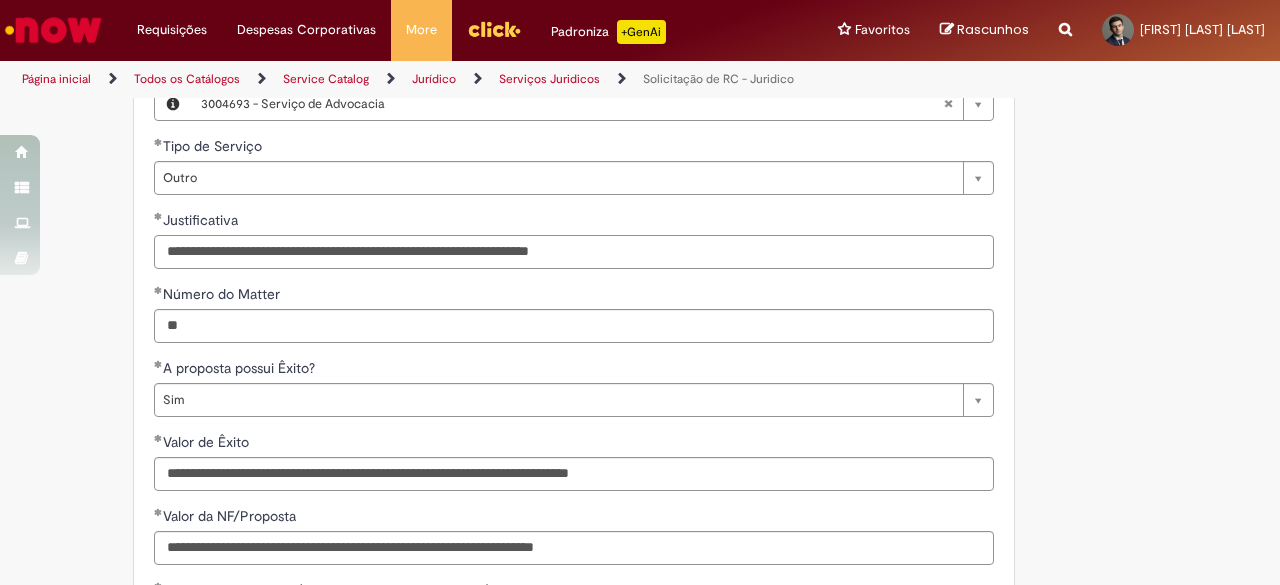 drag, startPoint x: 658, startPoint y: 247, endPoint x: 86, endPoint y: 216, distance: 572.8394 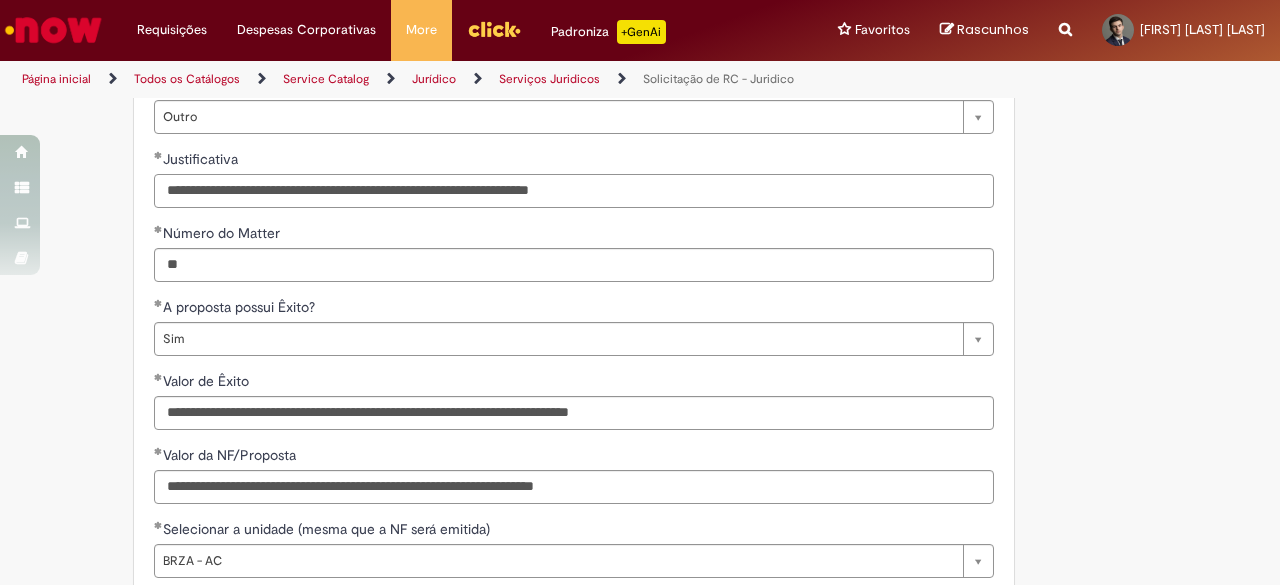 scroll, scrollTop: 2228, scrollLeft: 0, axis: vertical 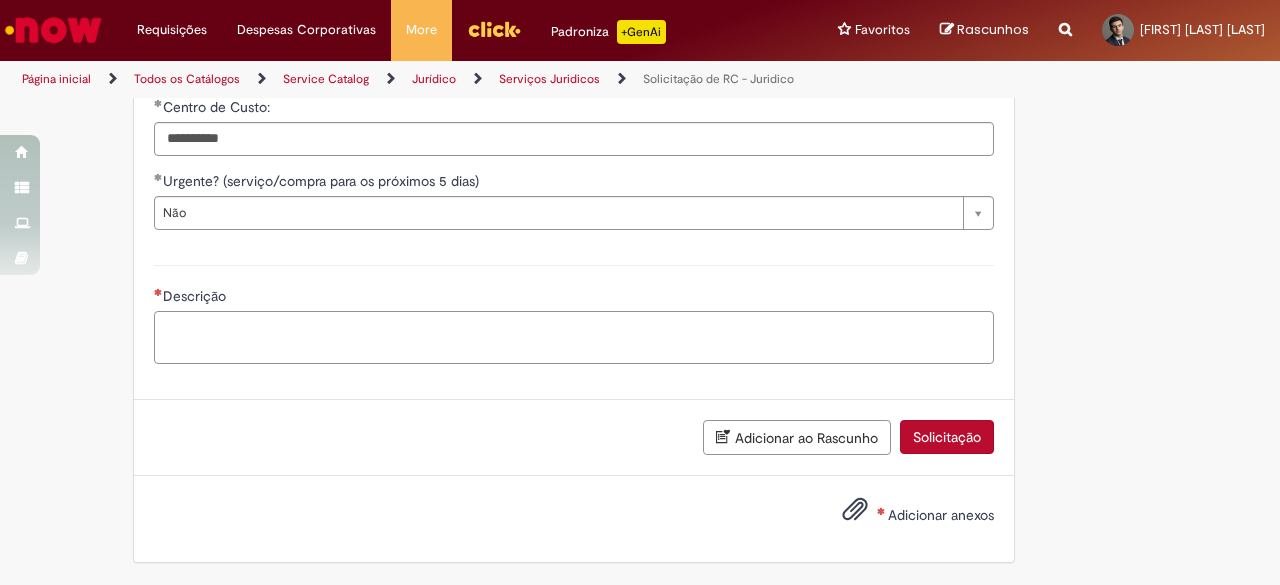 click on "Descrição" at bounding box center [574, 337] 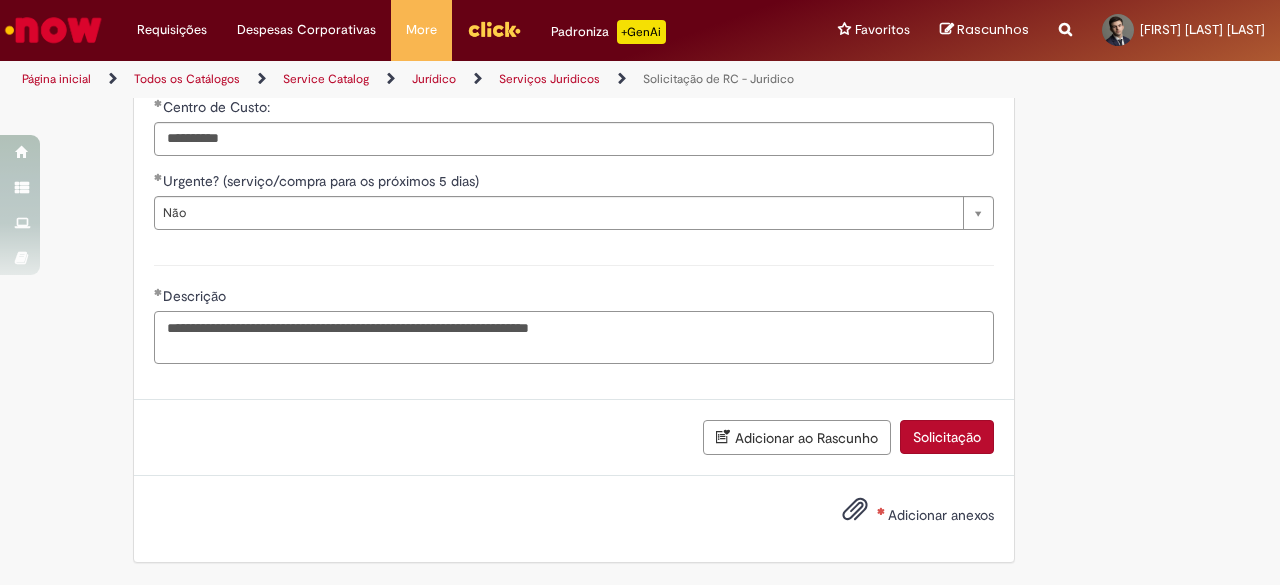 type on "**********" 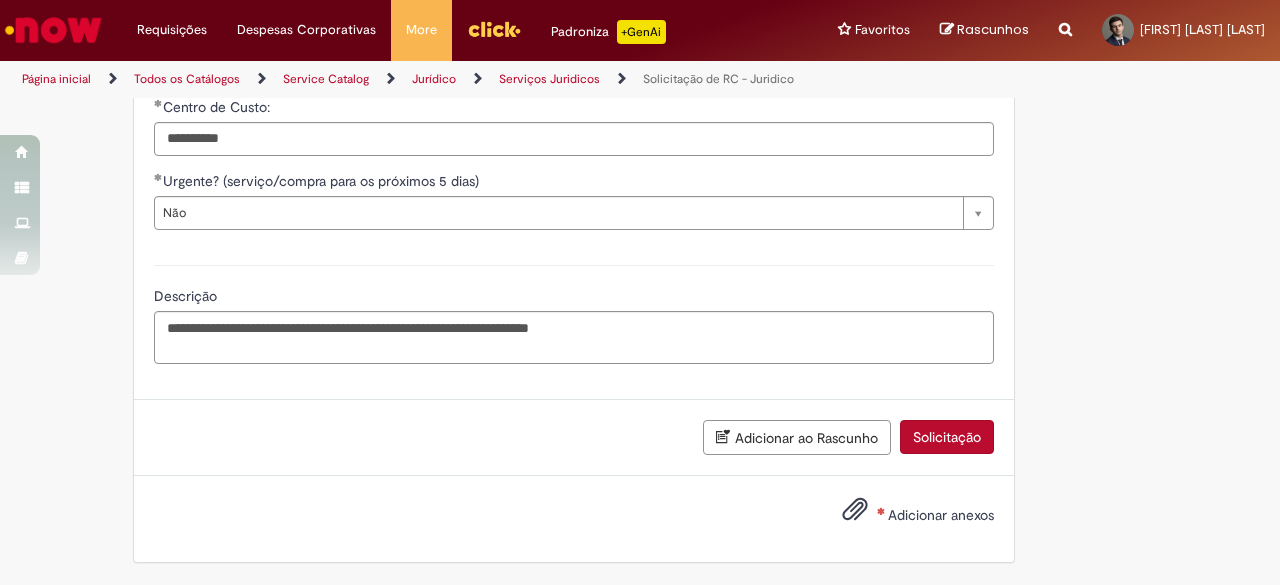 click on "Adicionar anexos" at bounding box center [903, 516] 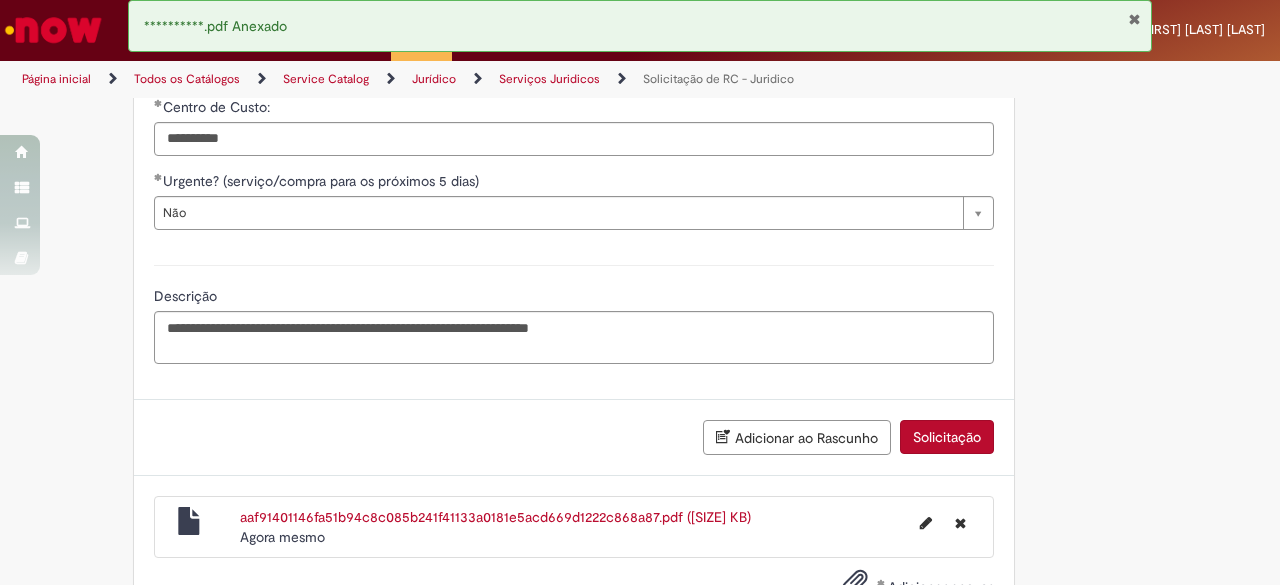 click on "Solicitação" at bounding box center (947, 437) 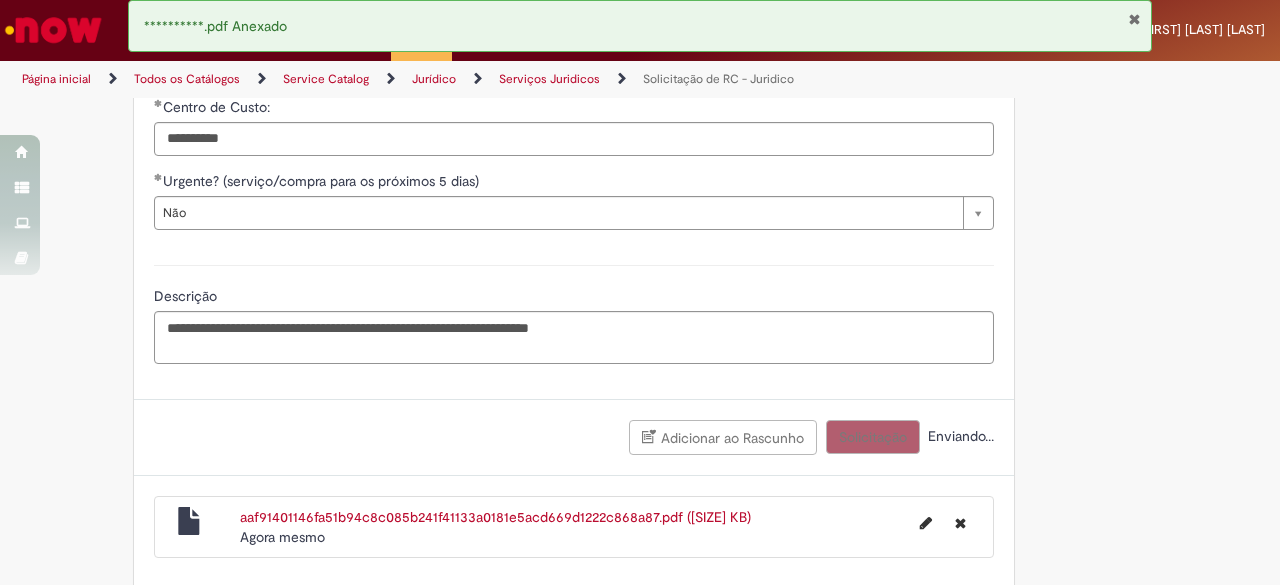 scroll, scrollTop: 1197, scrollLeft: 0, axis: vertical 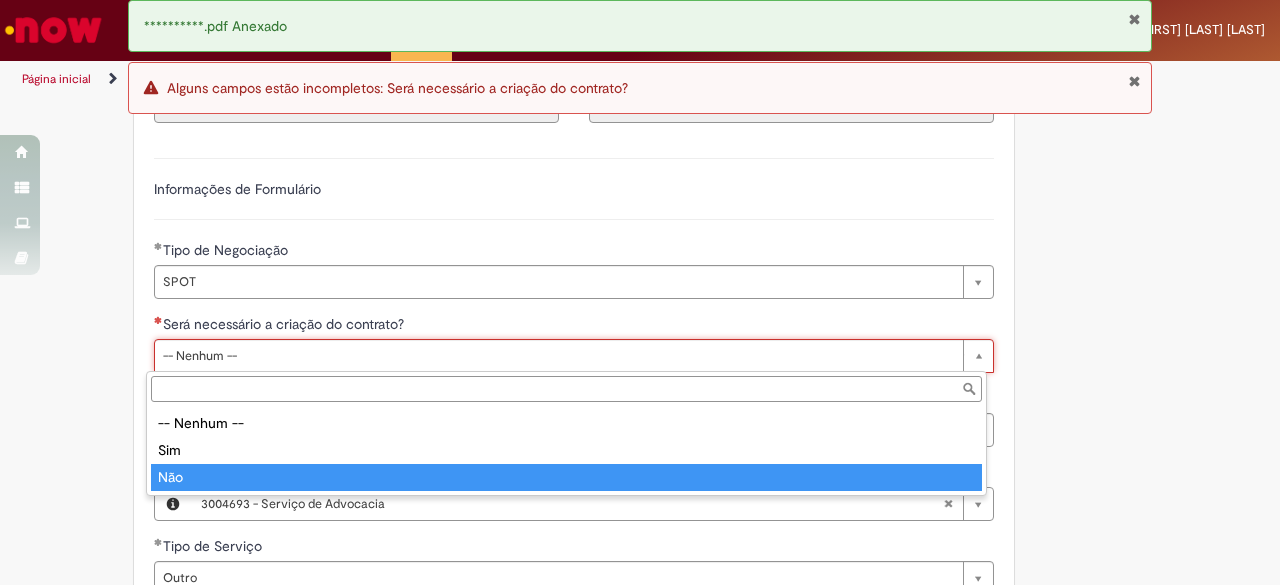 type on "***" 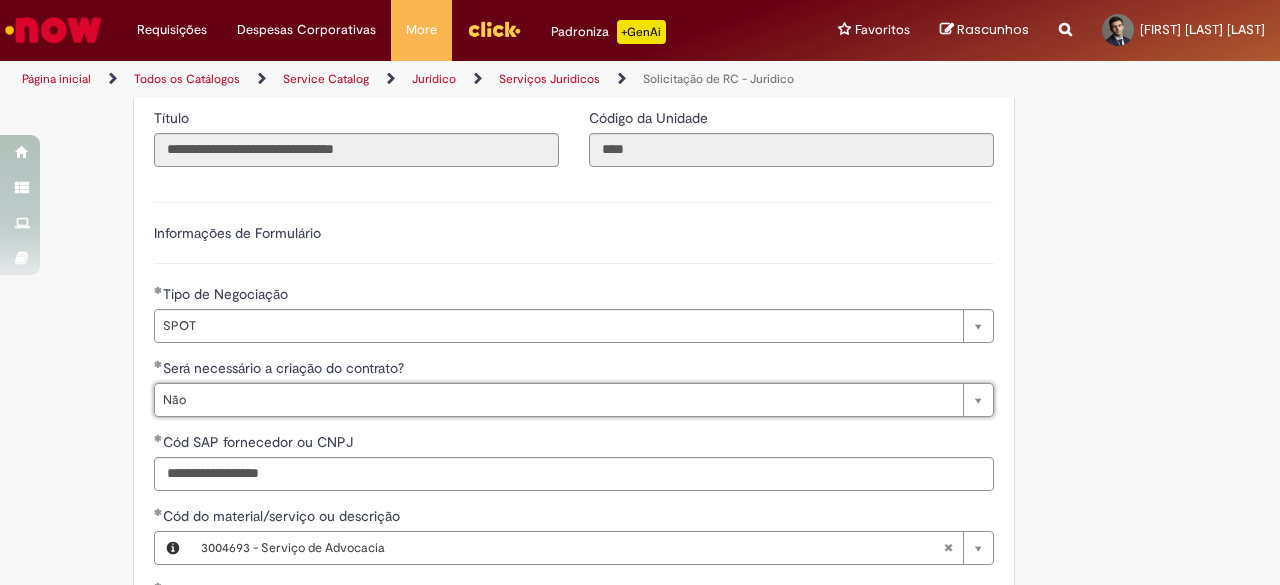 scroll, scrollTop: 1157, scrollLeft: 0, axis: vertical 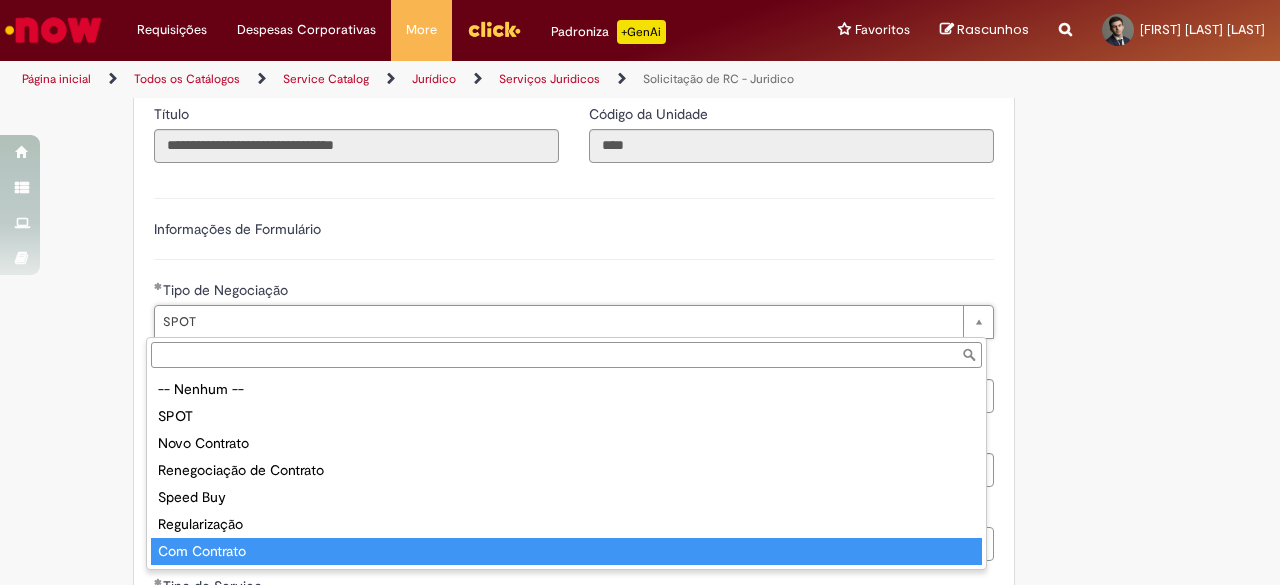 type on "**********" 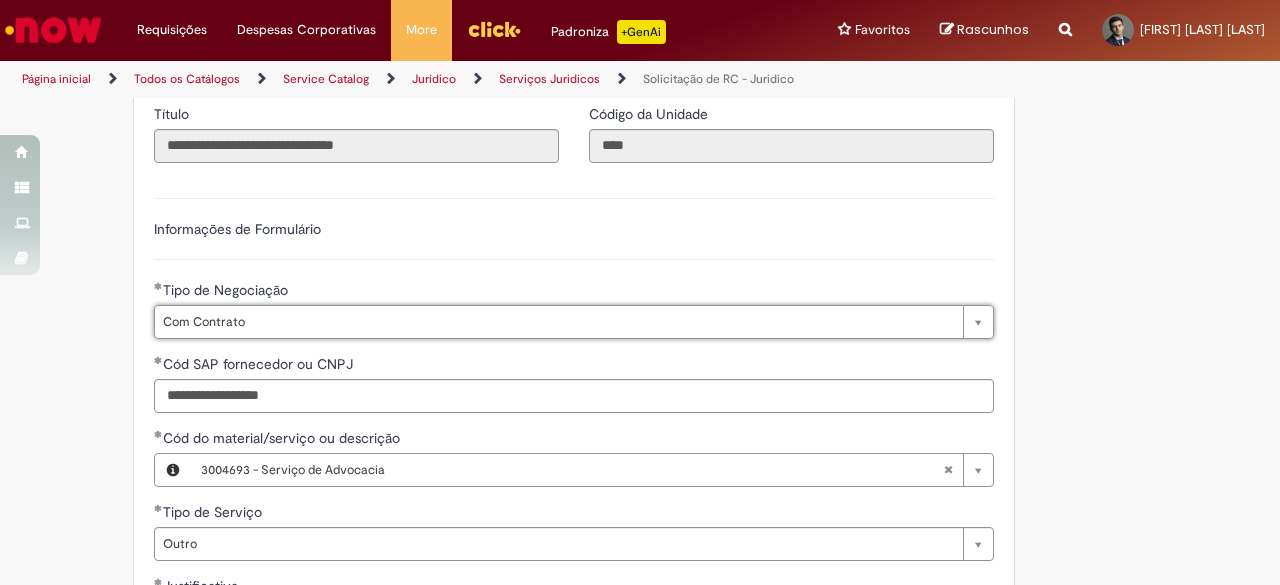 scroll, scrollTop: 0, scrollLeft: 34, axis: horizontal 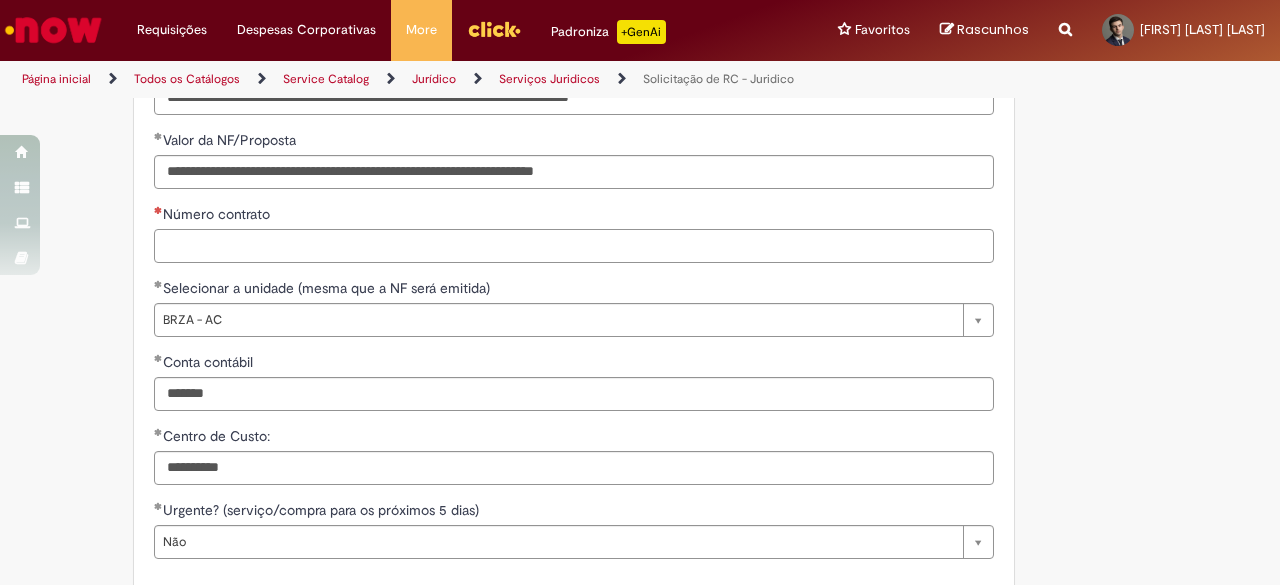 click on "Número contrato" at bounding box center [574, 246] 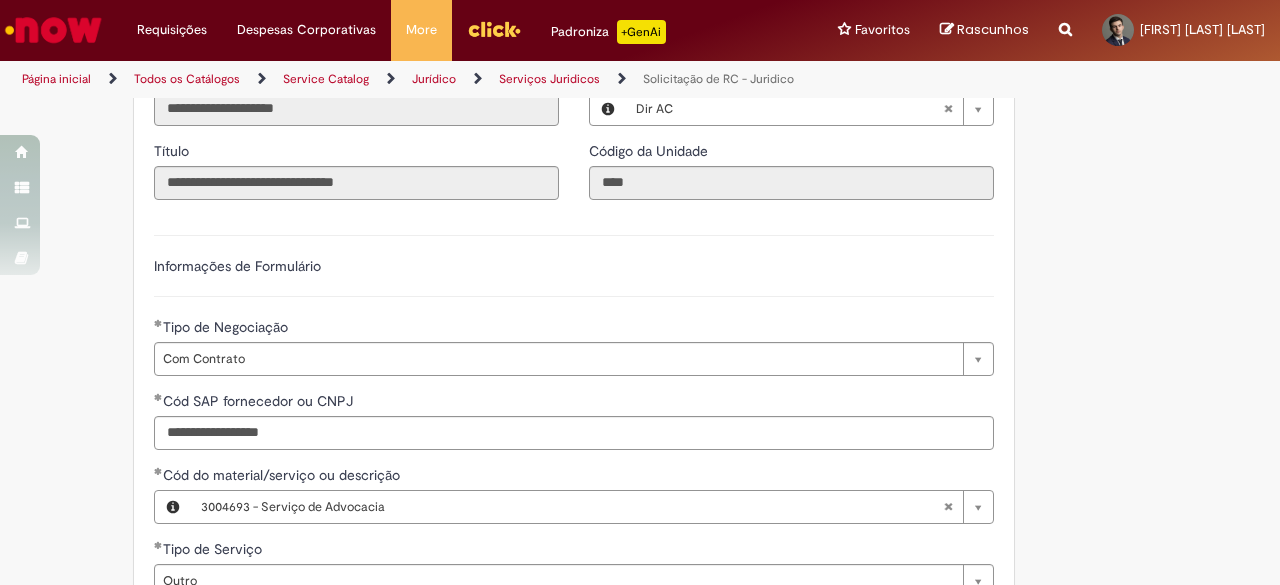 scroll, scrollTop: 1254, scrollLeft: 0, axis: vertical 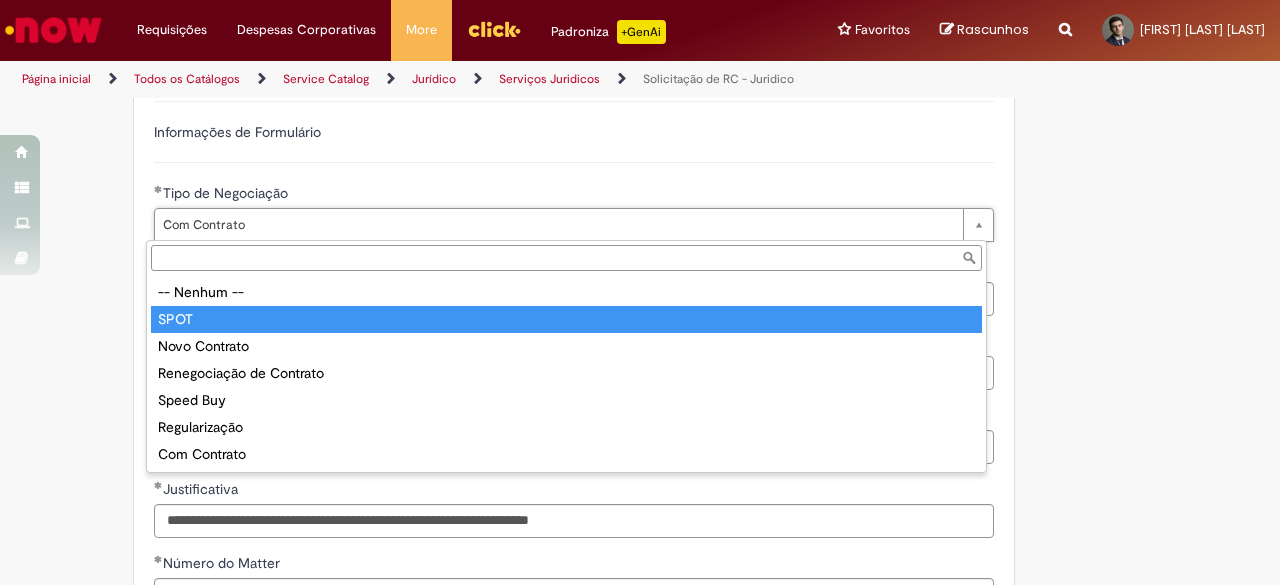 type on "****" 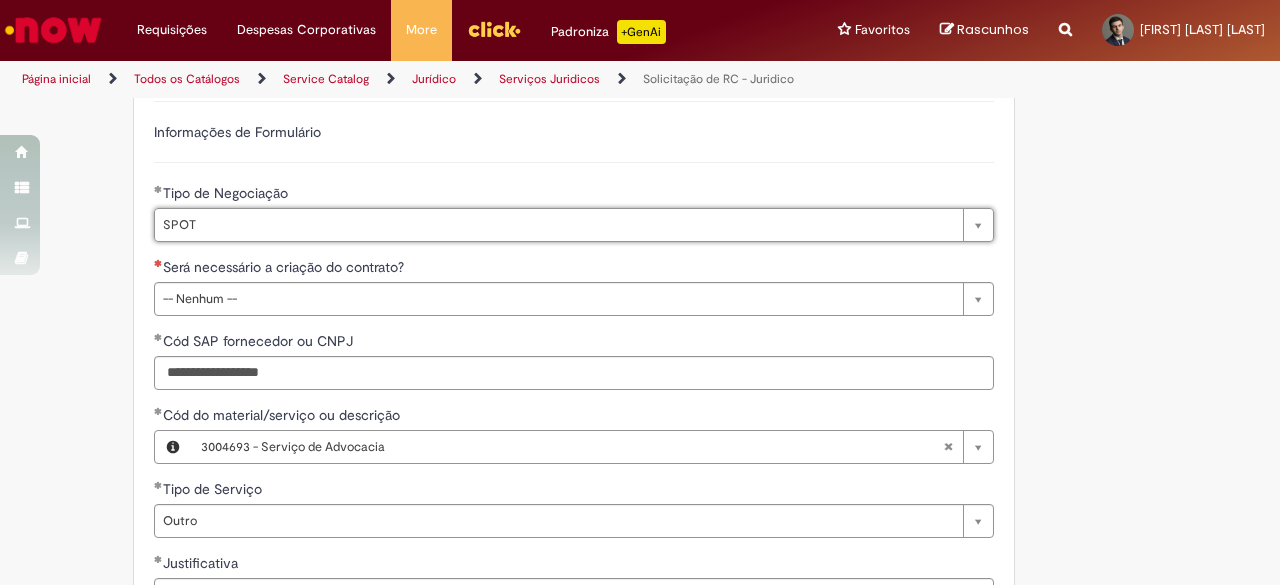 scroll, scrollTop: 0, scrollLeft: 34, axis: horizontal 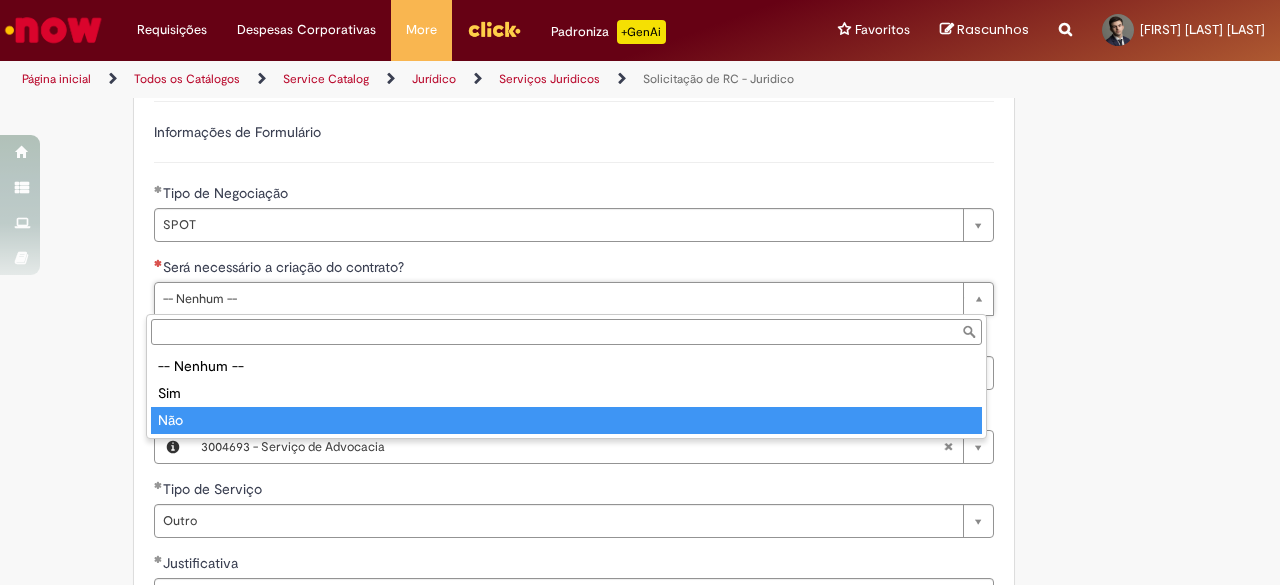 type on "***" 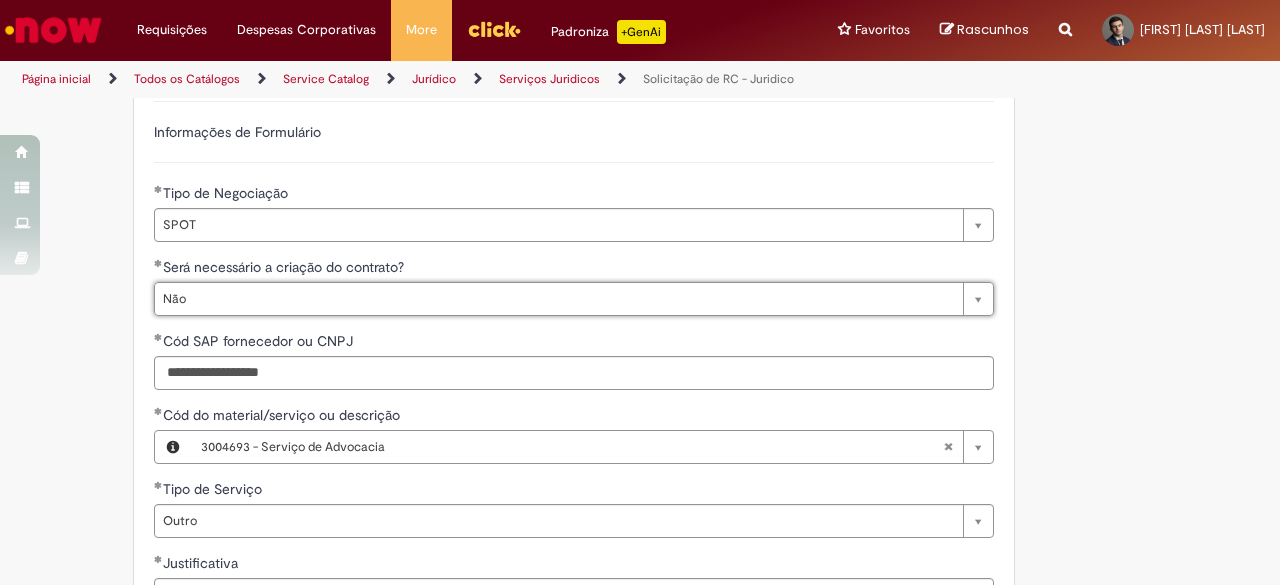 scroll, scrollTop: 0, scrollLeft: 24, axis: horizontal 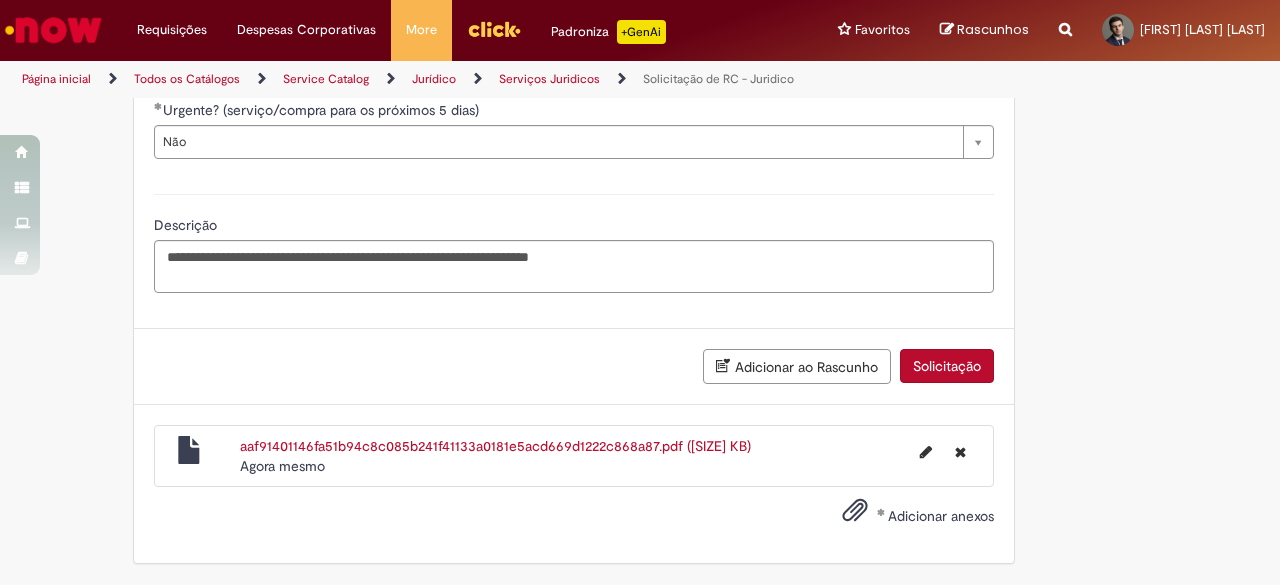 click on "Solicitação" at bounding box center [947, 366] 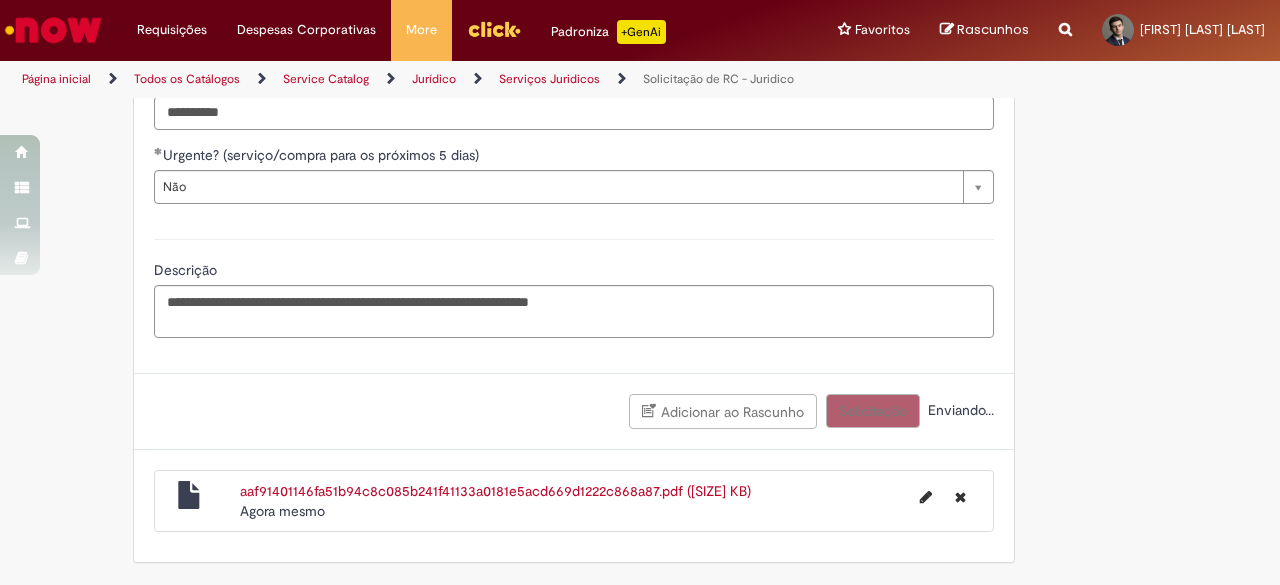 scroll, scrollTop: 2254, scrollLeft: 0, axis: vertical 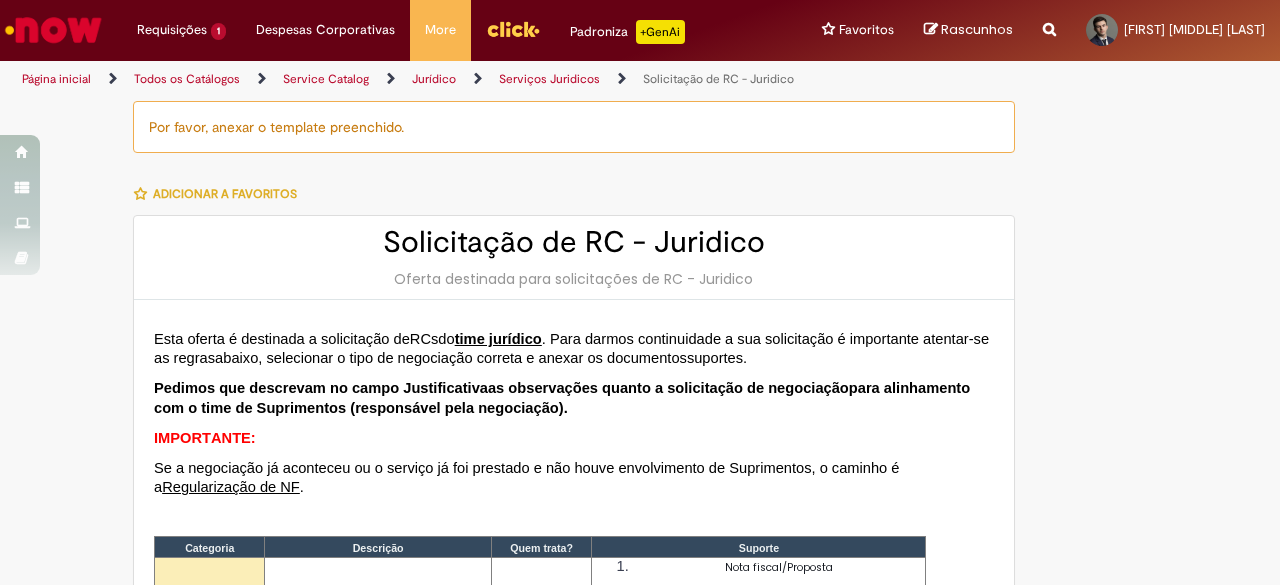 type on "********" 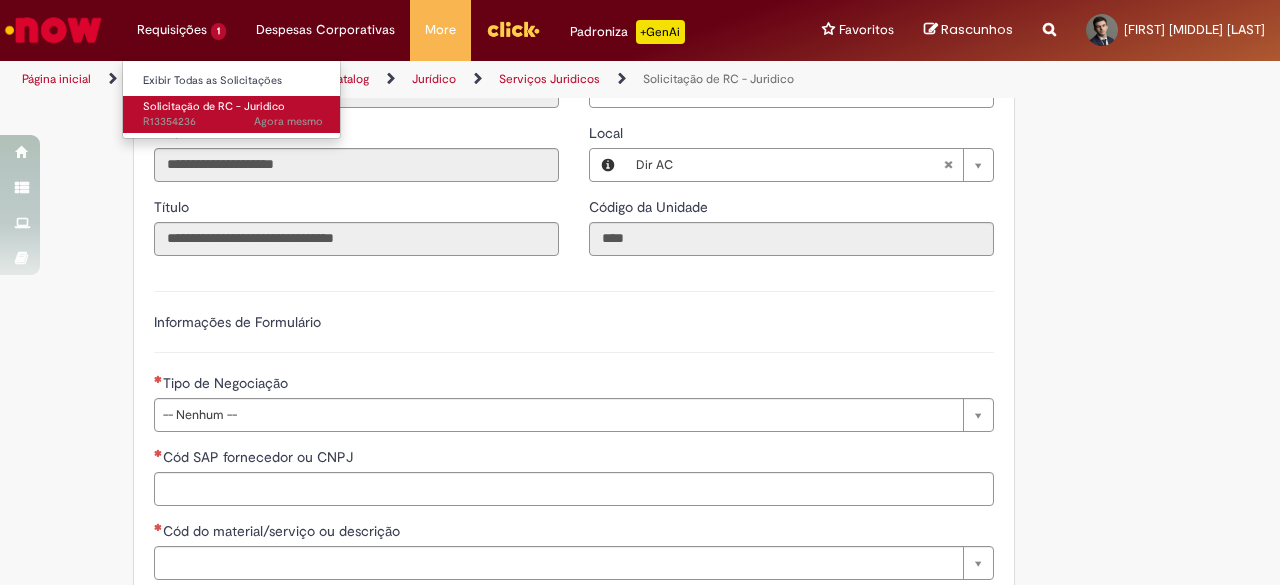 click on "Agora mesmo Agora mesmo  R13354236" at bounding box center (233, 122) 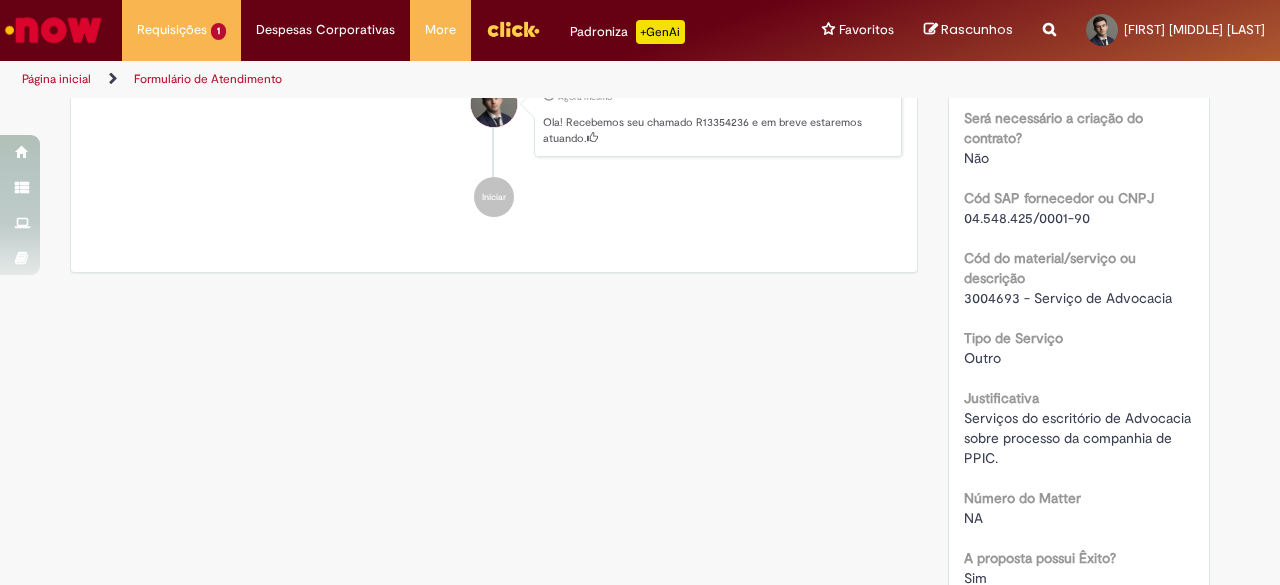 scroll, scrollTop: 425, scrollLeft: 0, axis: vertical 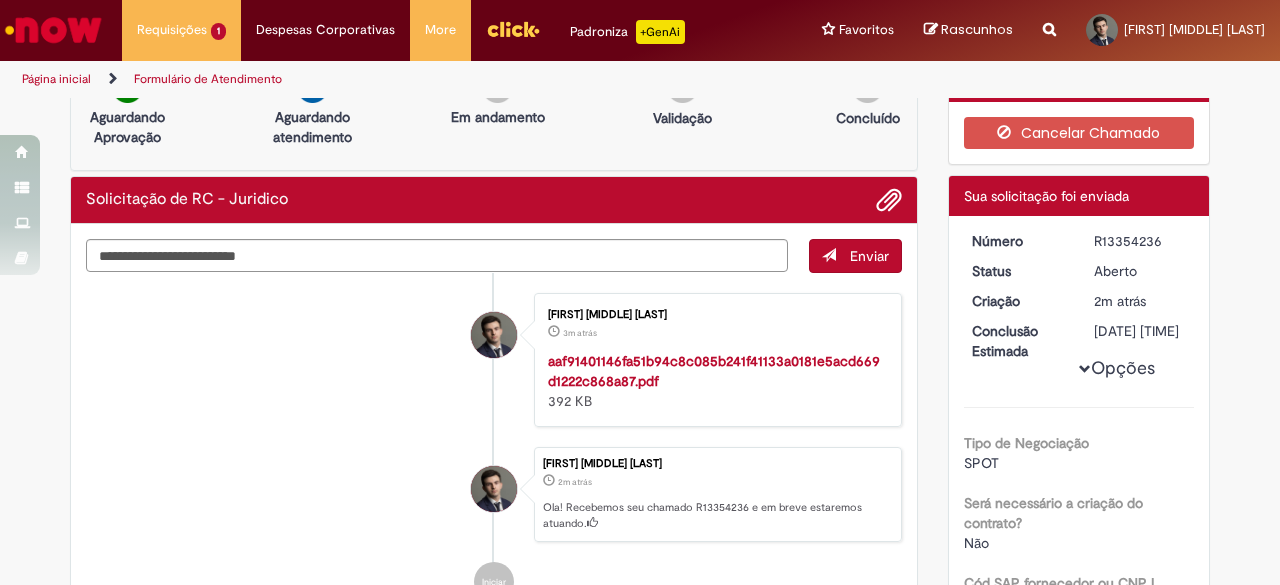 click on "R13354236" at bounding box center (1140, 241) 